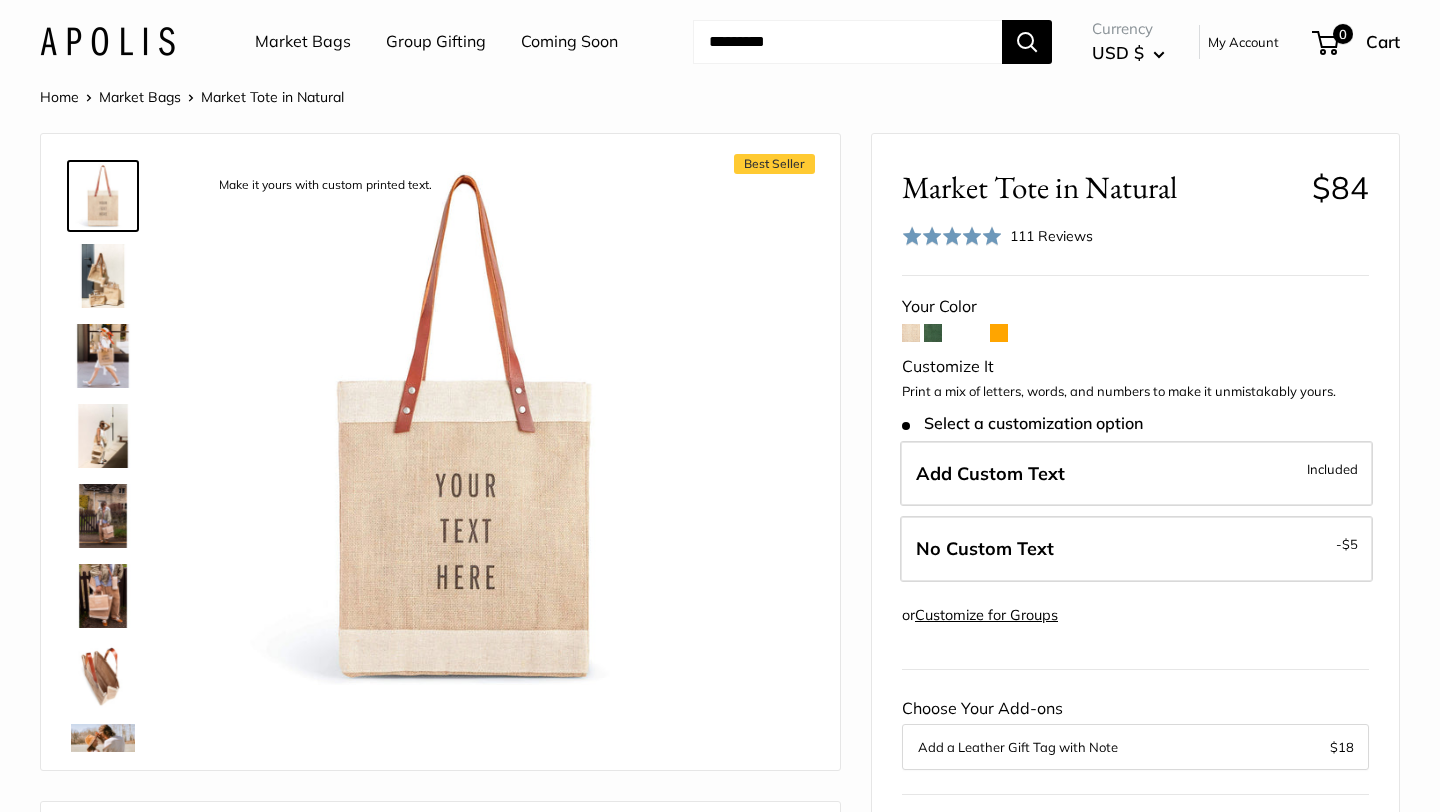 scroll, scrollTop: 0, scrollLeft: 0, axis: both 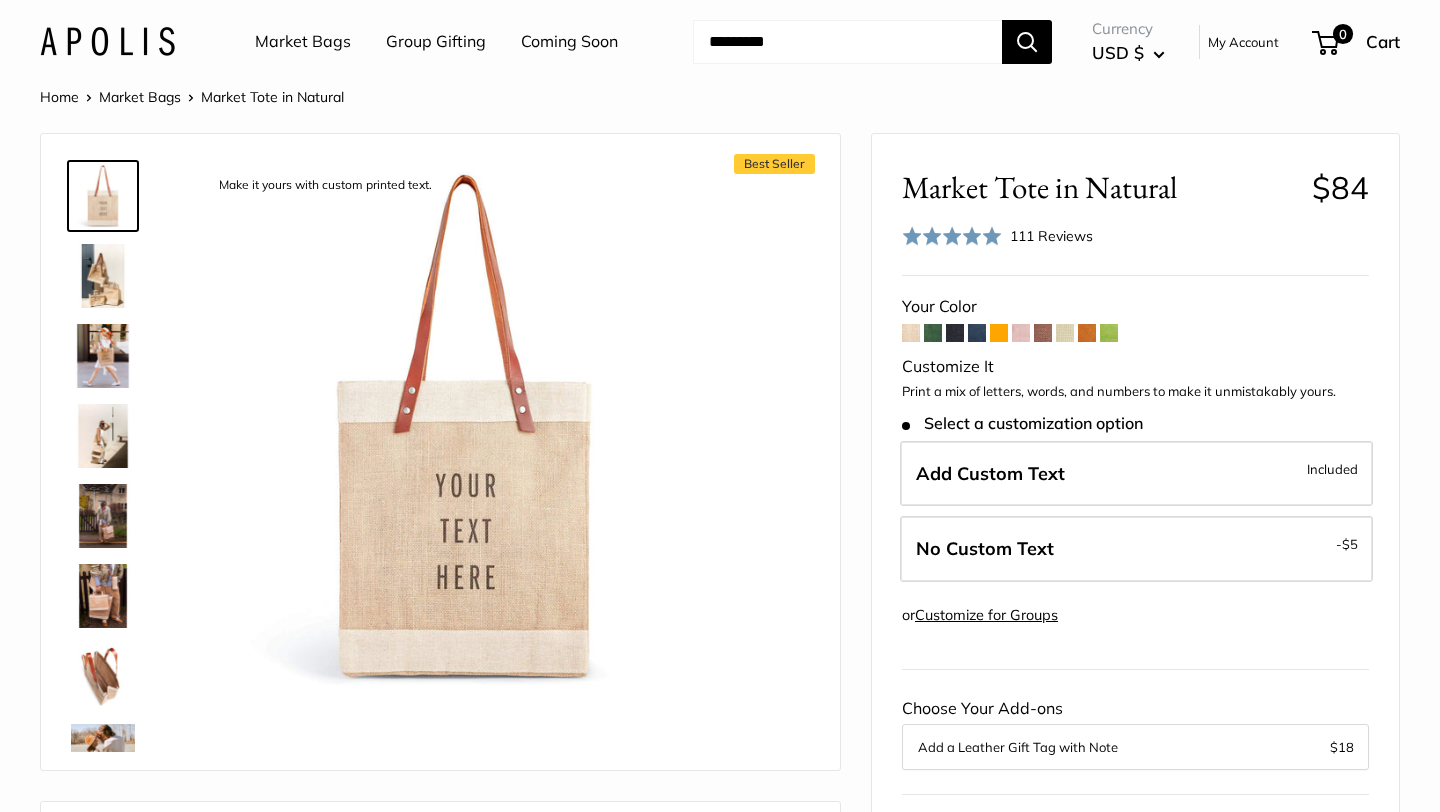click at bounding box center (911, 333) 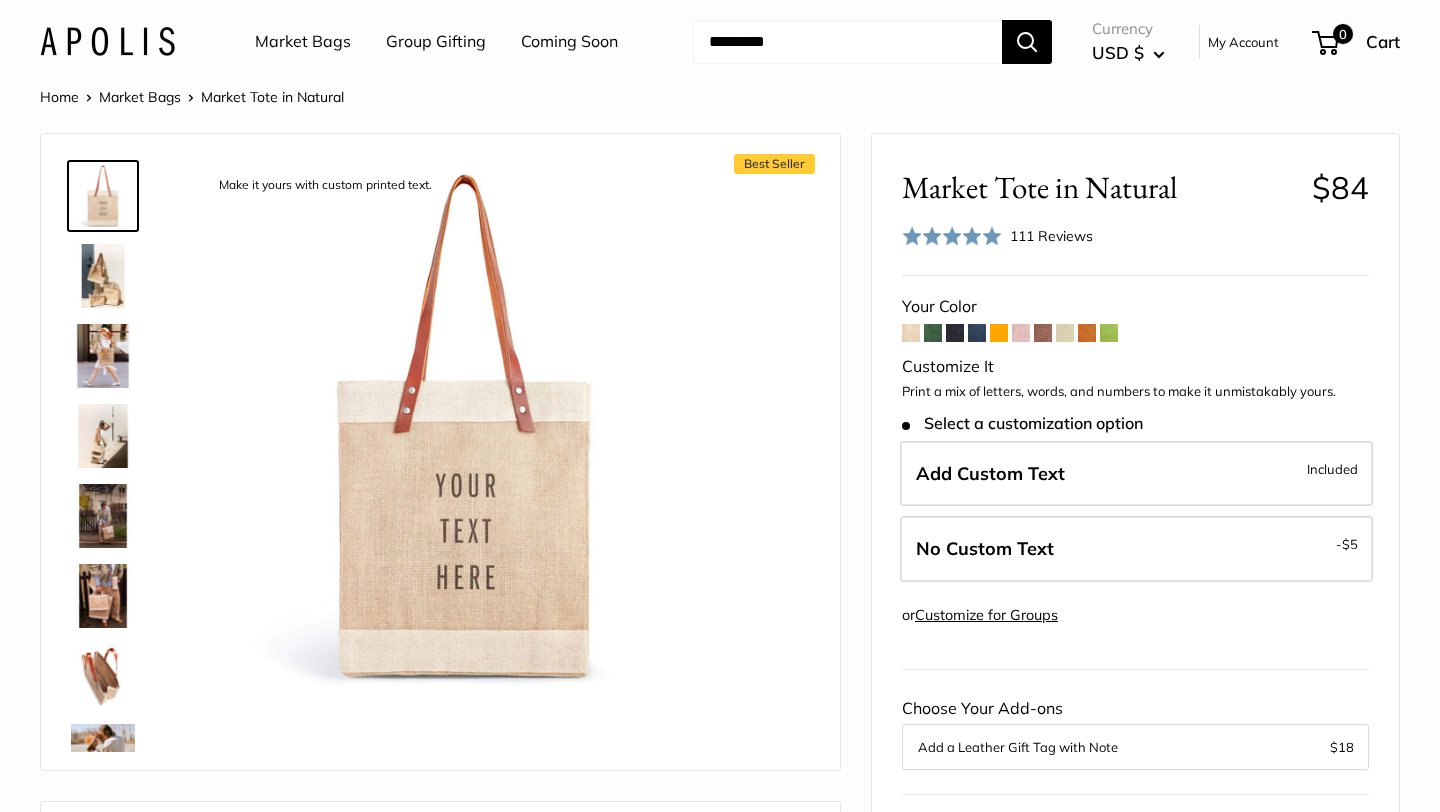 scroll, scrollTop: 0, scrollLeft: 0, axis: both 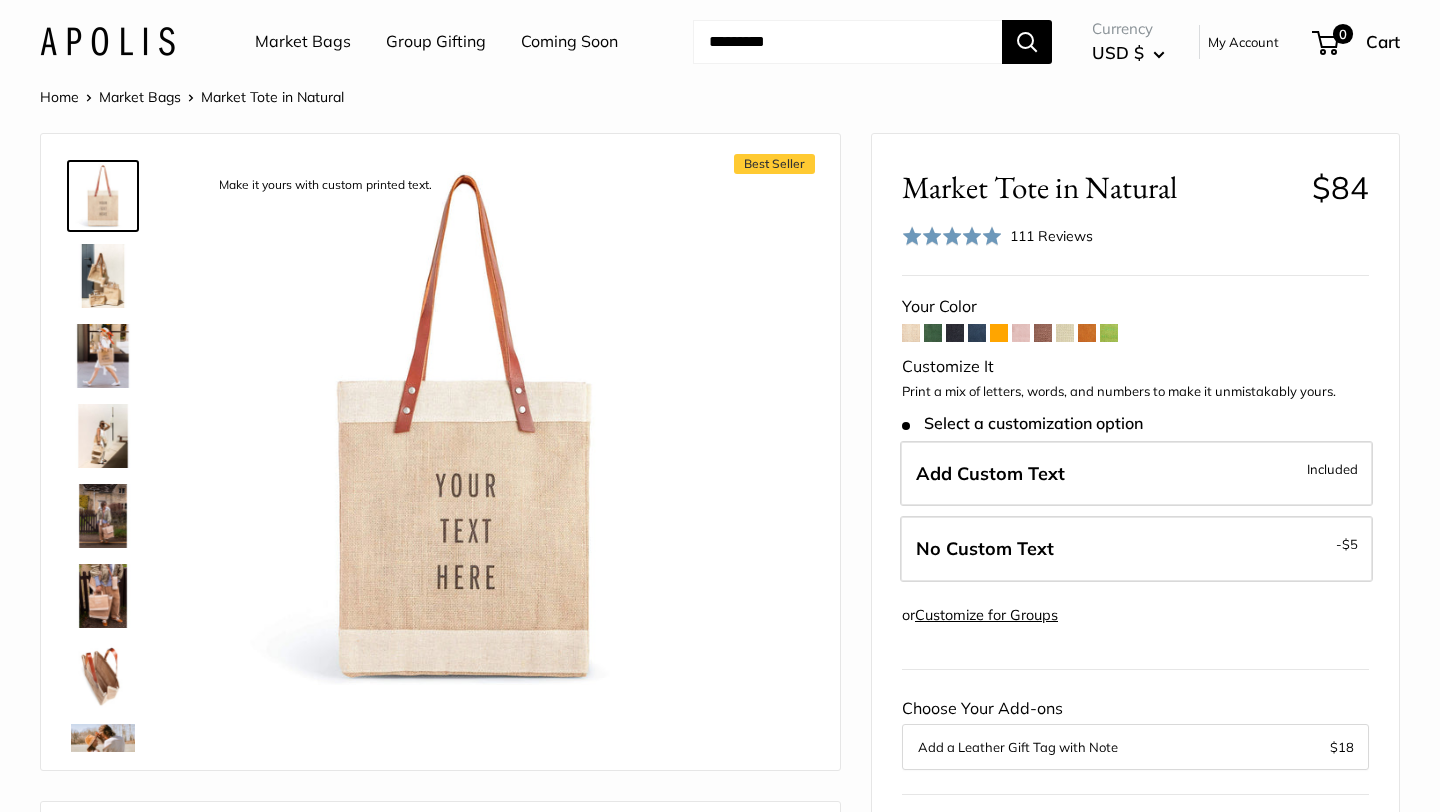 click on "Your Color
Customize It
Print a mix of letters, words, and numbers to make it unmistakably yours.
Stock:" at bounding box center (1135, 646) 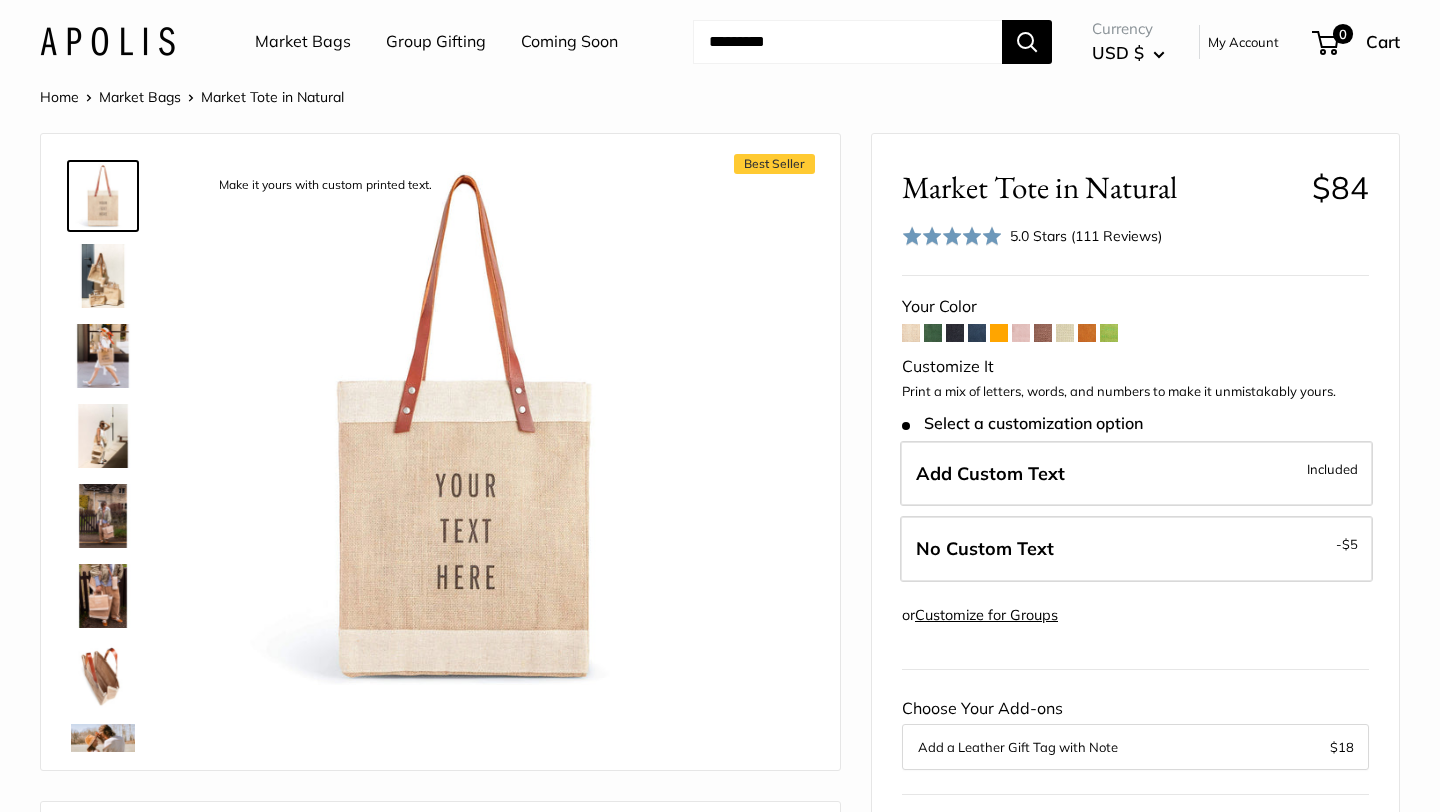 click on "Your Color
Customize It
Print a mix of letters, words, and numbers to make it unmistakably yours.
Stock:" at bounding box center (1135, 646) 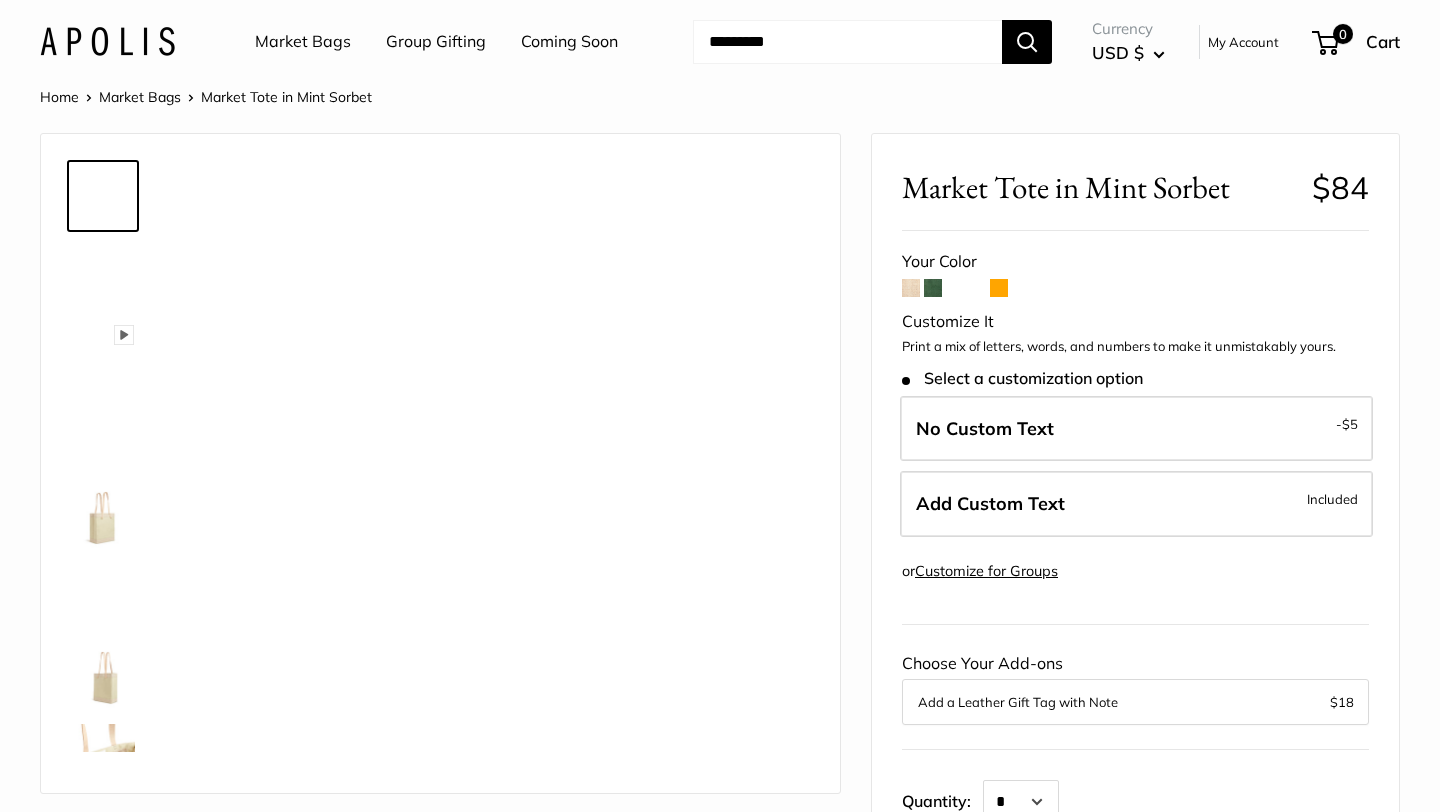 scroll, scrollTop: 0, scrollLeft: 0, axis: both 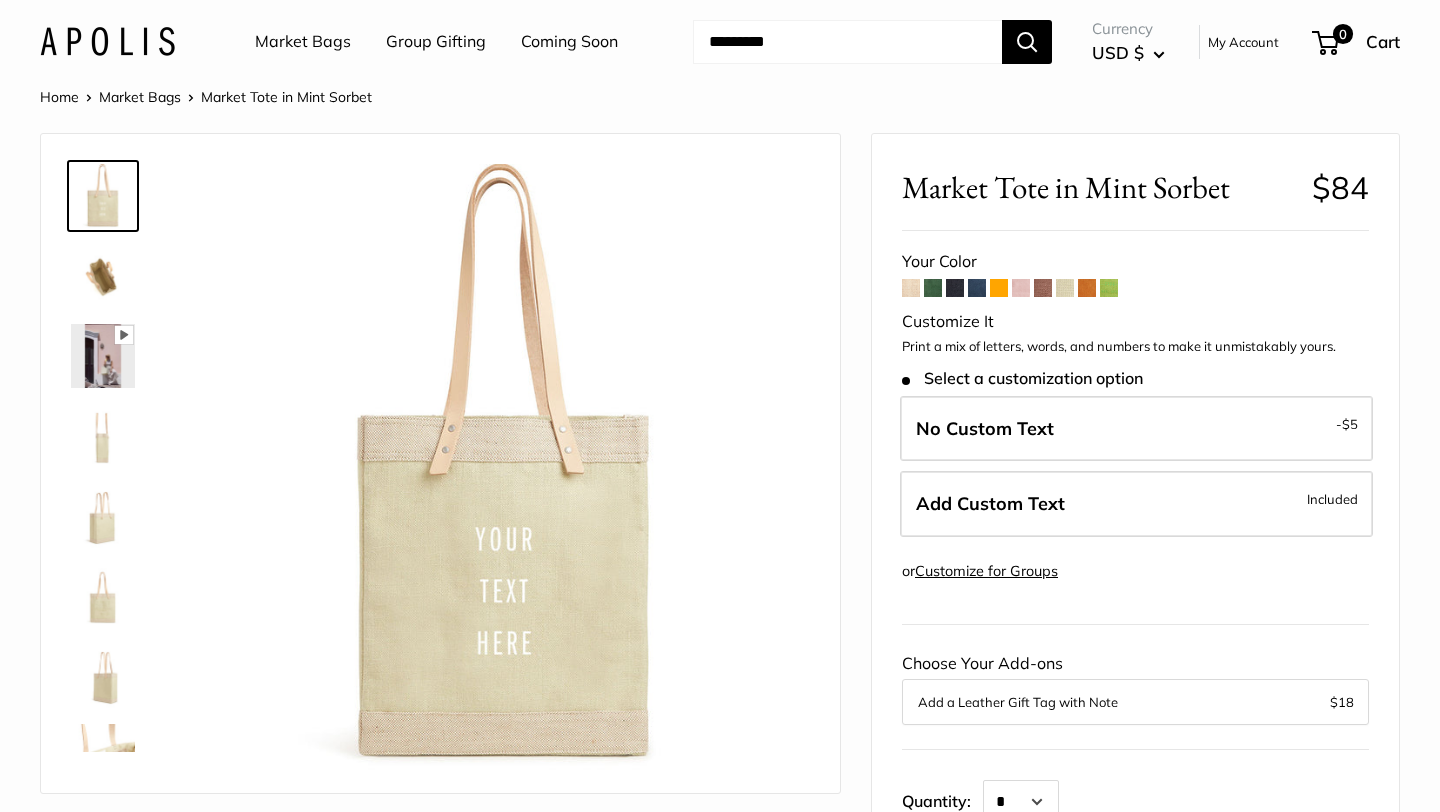 click at bounding box center [999, 288] 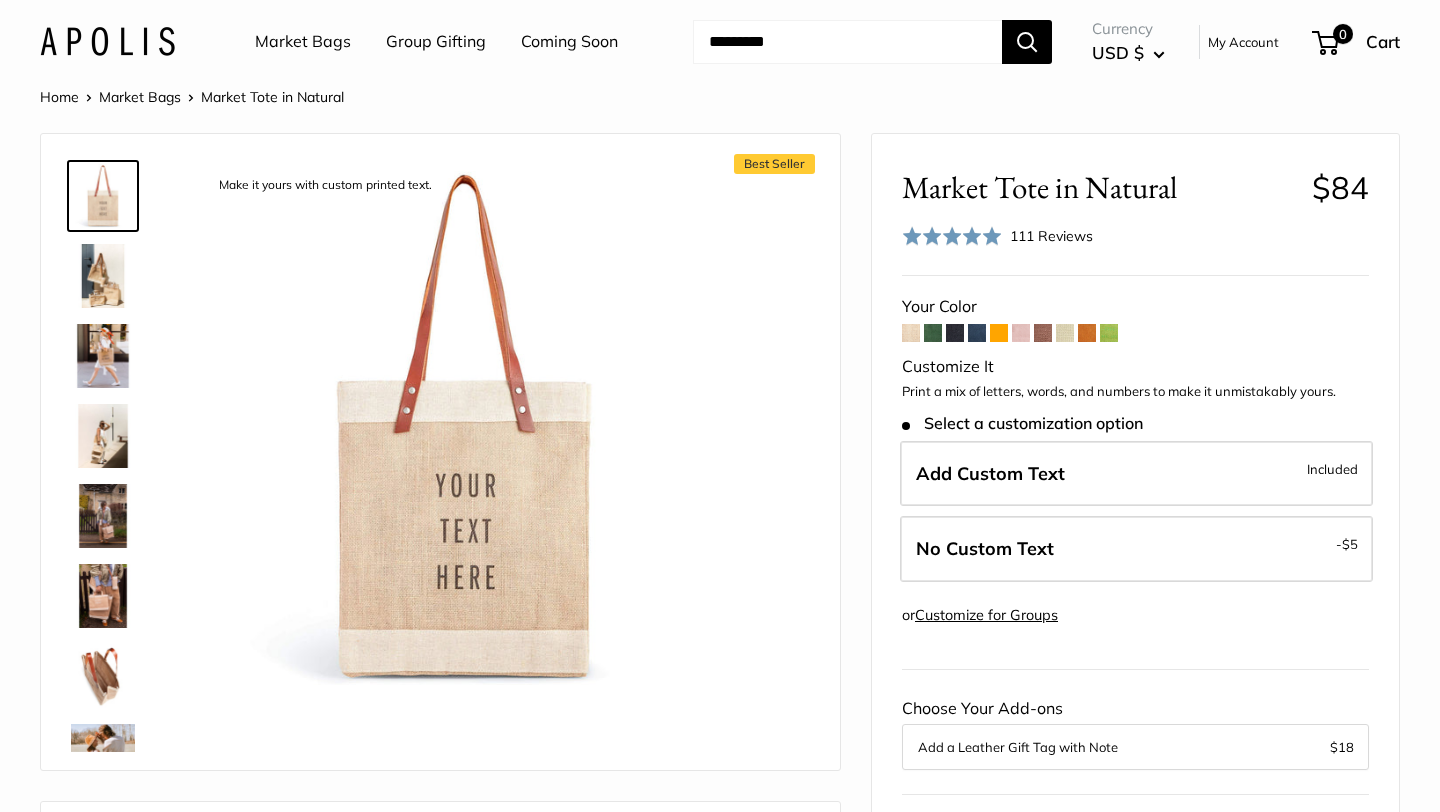 scroll, scrollTop: 0, scrollLeft: 0, axis: both 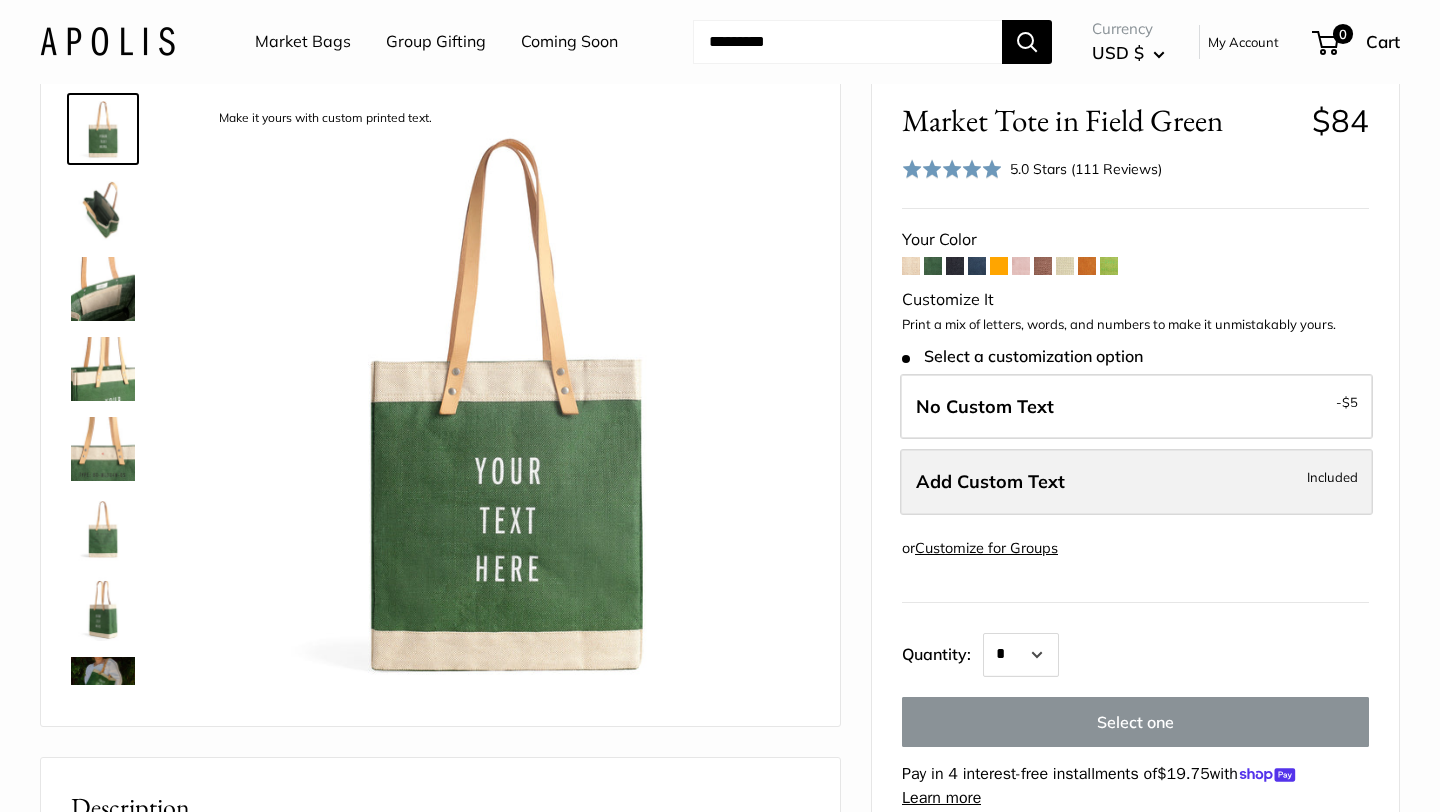 click on "Add Custom Text" at bounding box center (990, 481) 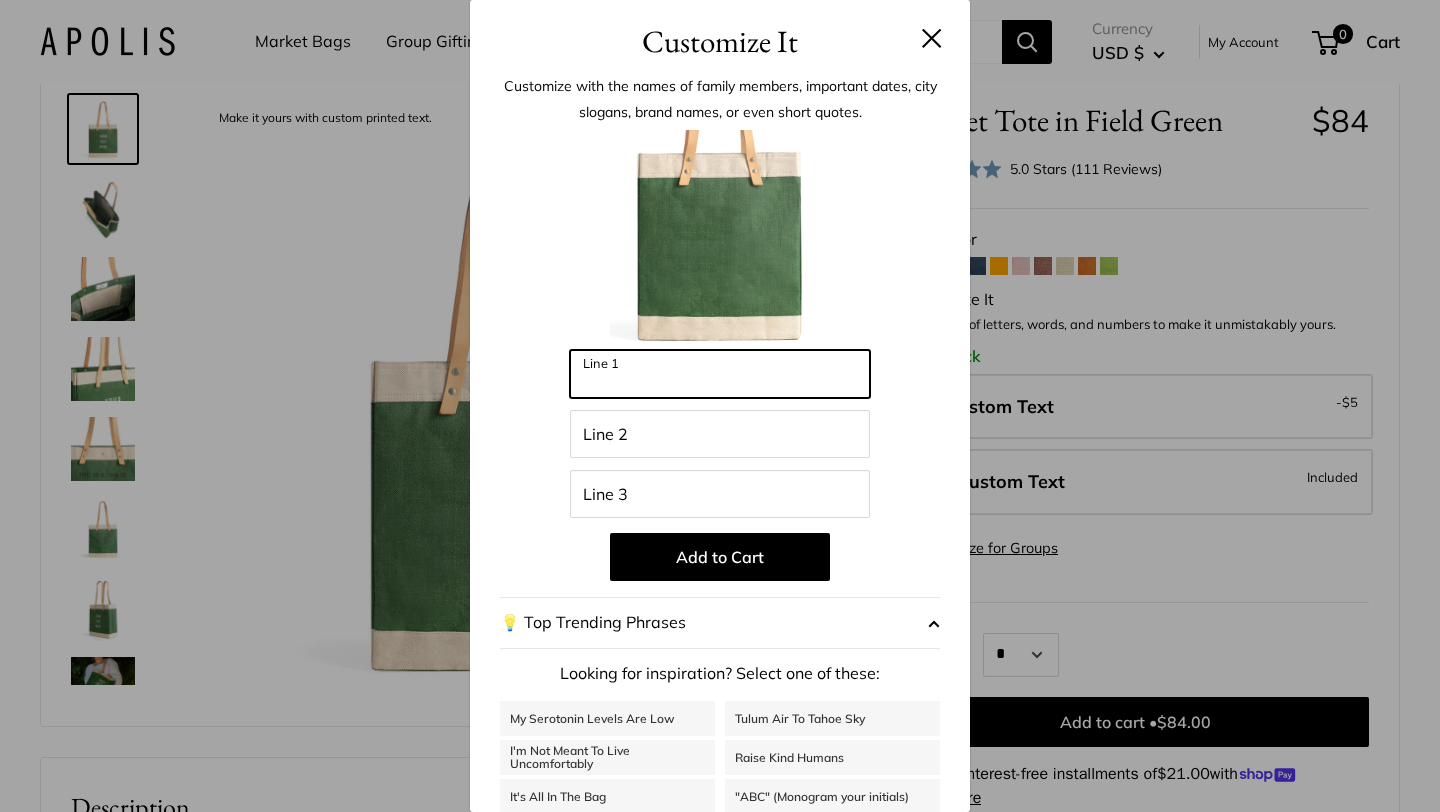 click on "Line 1" at bounding box center (720, 374) 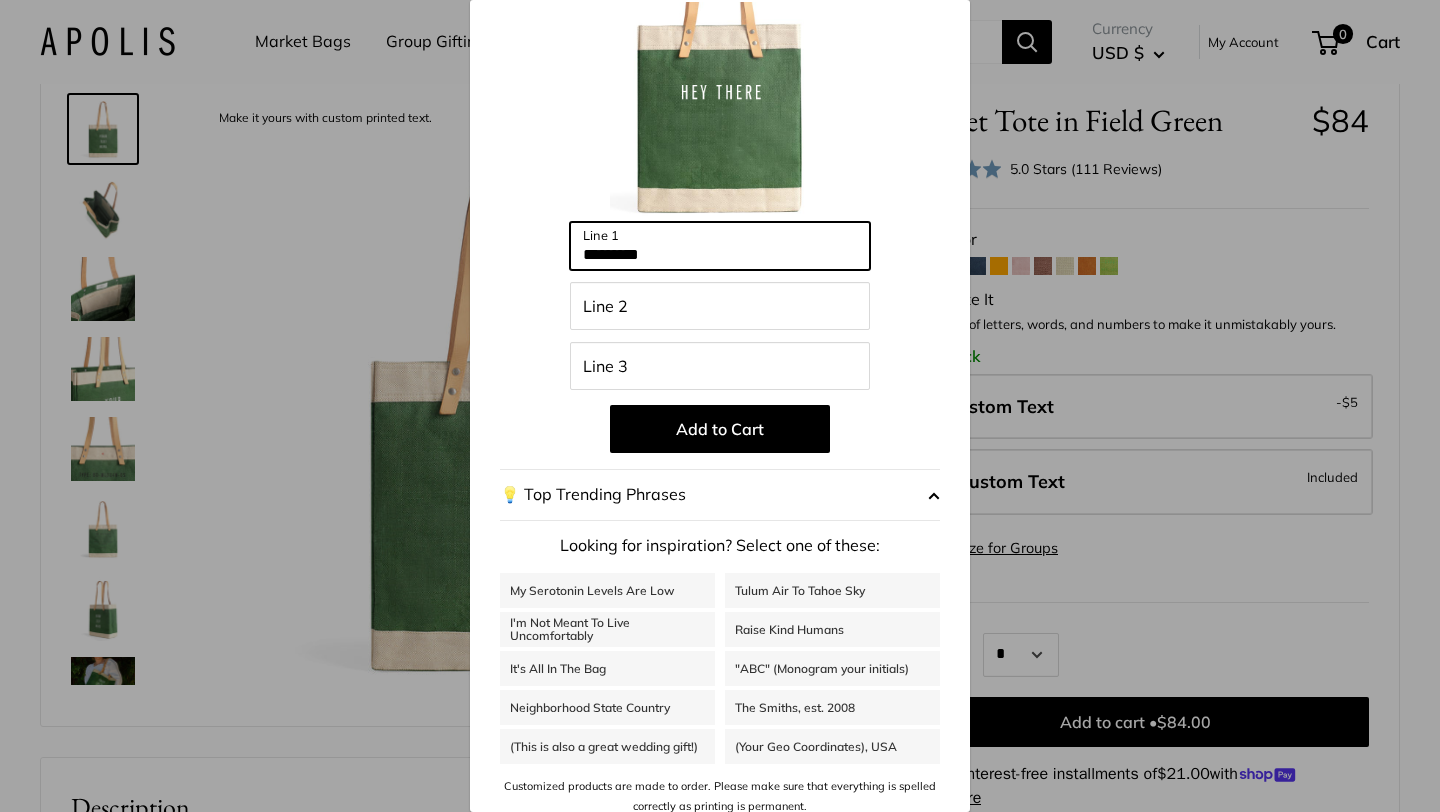 scroll, scrollTop: 129, scrollLeft: 0, axis: vertical 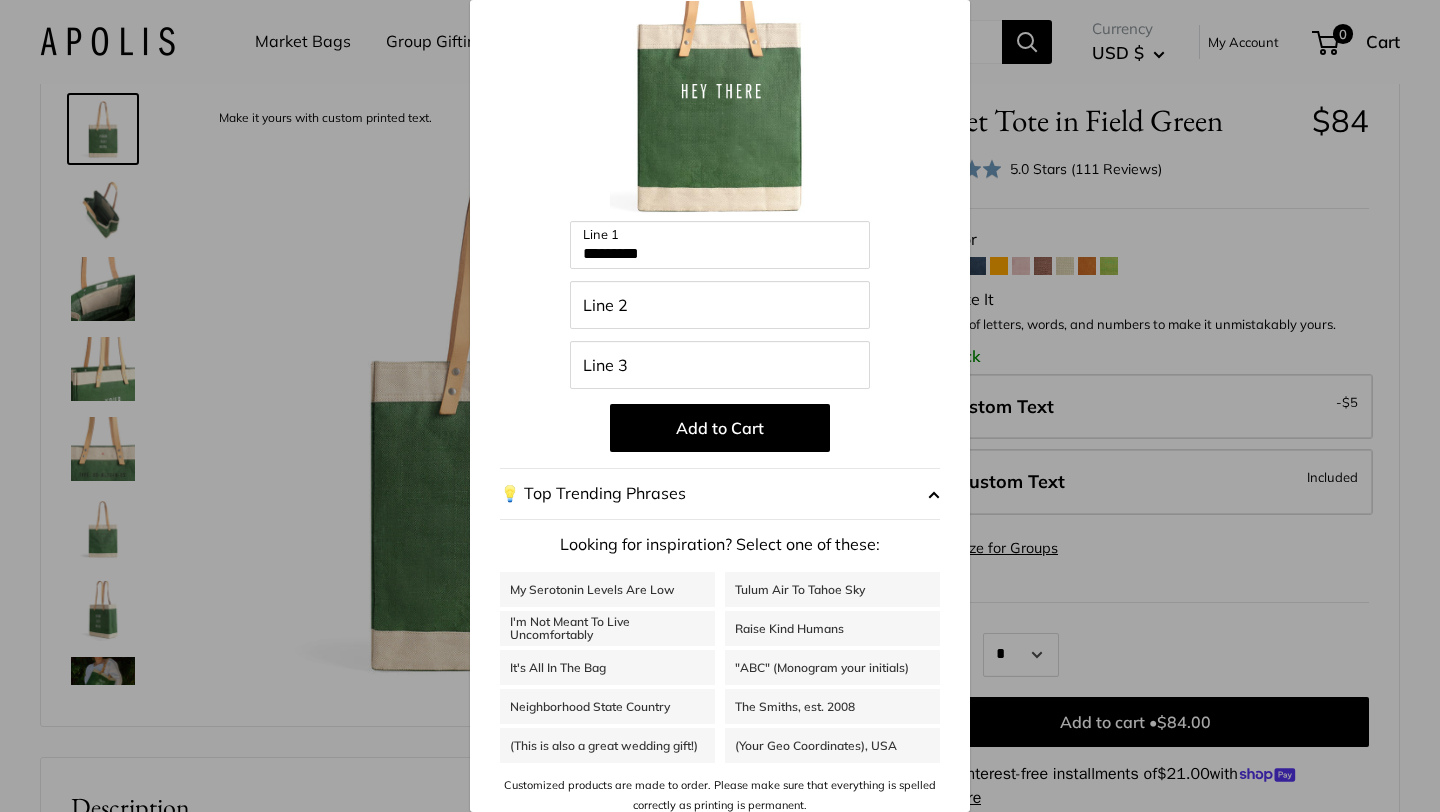 click on "My Serotonin Levels Are Low" at bounding box center (607, 589) 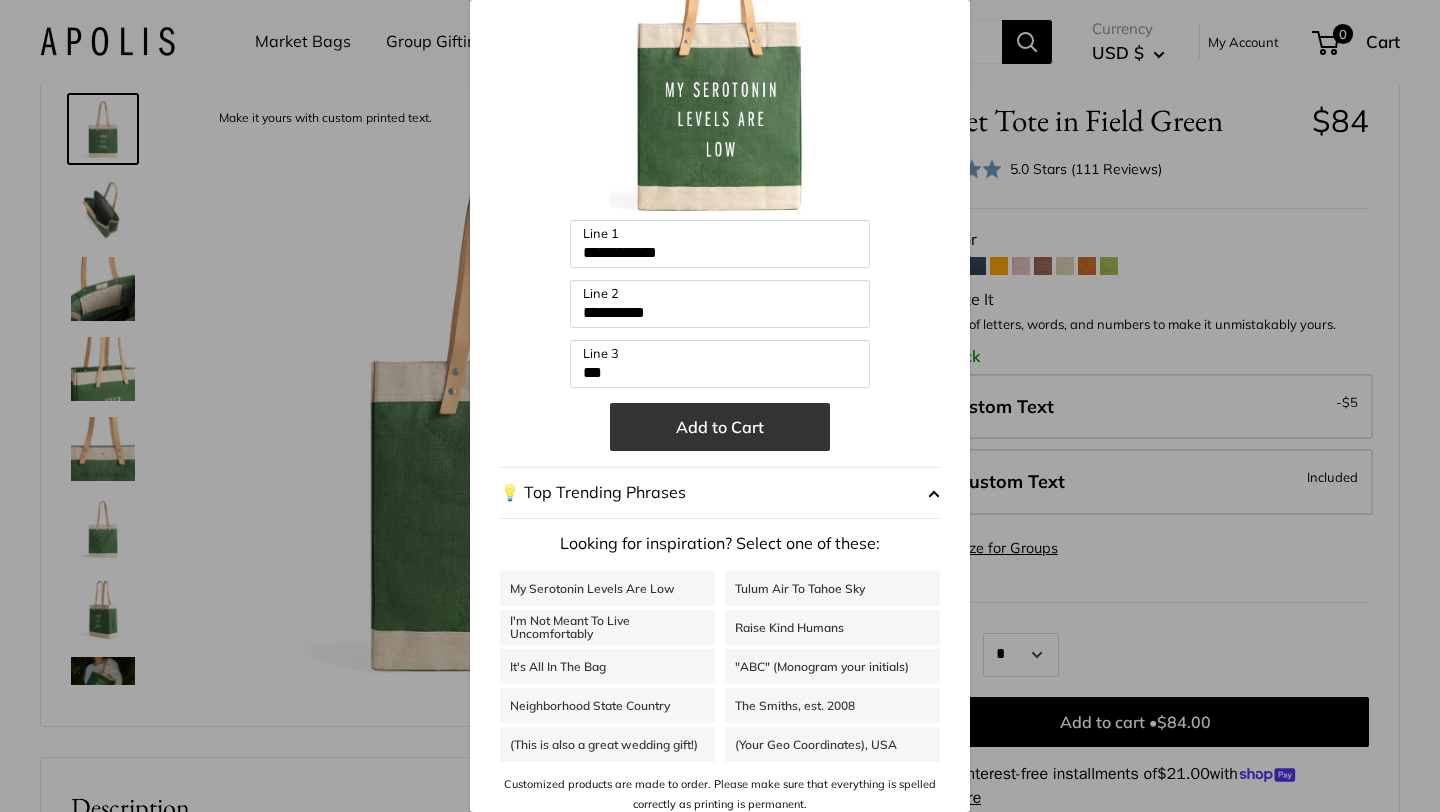 scroll, scrollTop: 141, scrollLeft: 0, axis: vertical 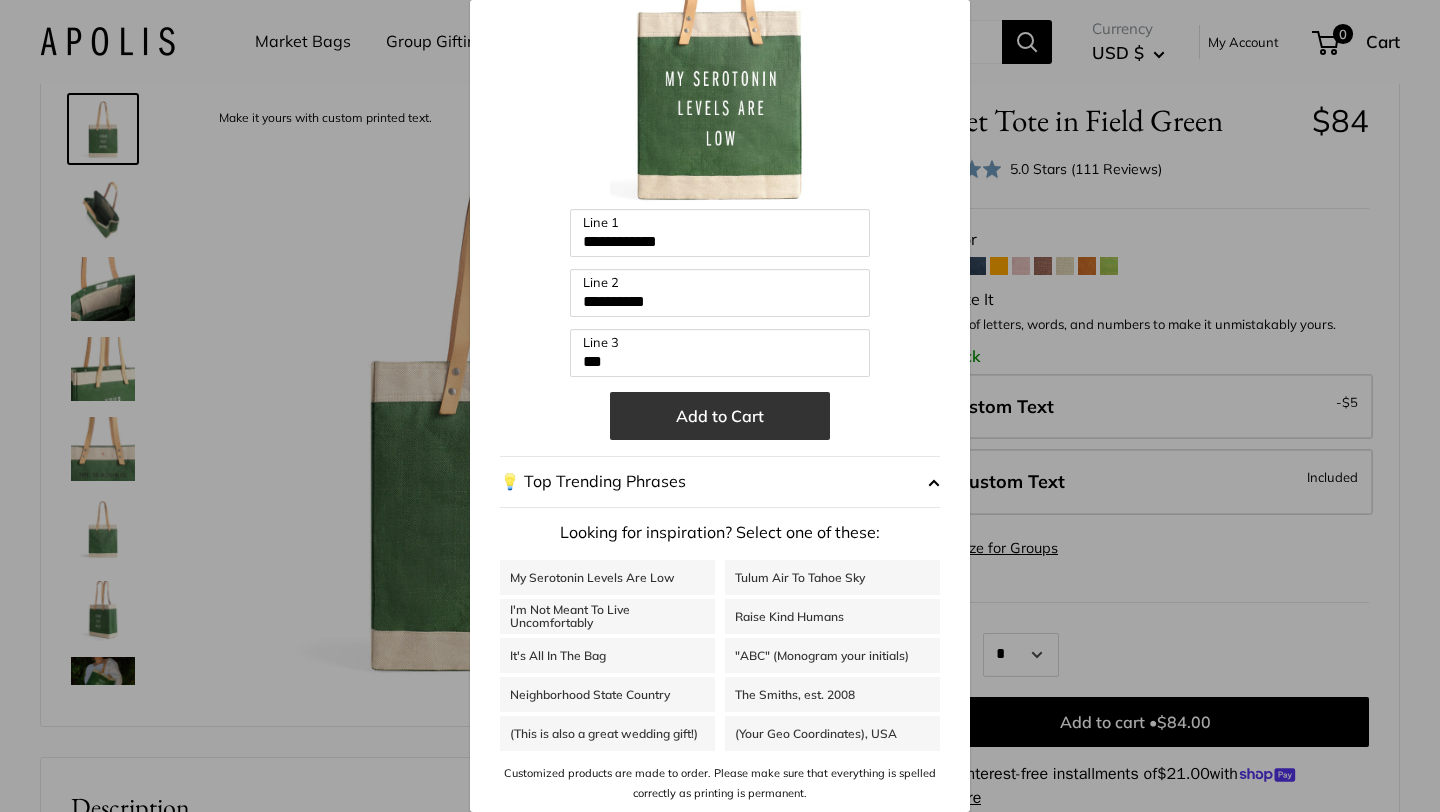 click on "Add to Cart" at bounding box center (720, 416) 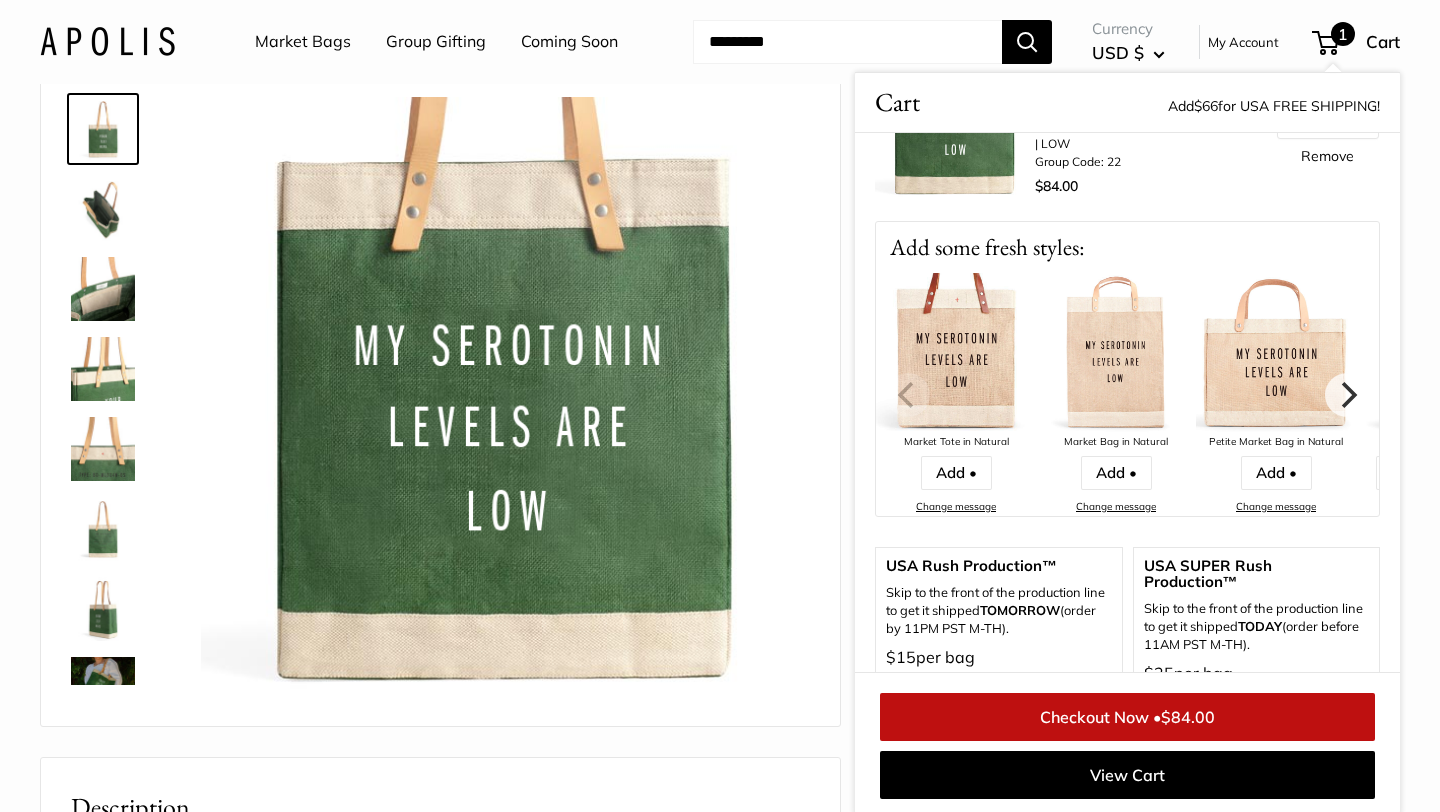 scroll, scrollTop: 0, scrollLeft: 0, axis: both 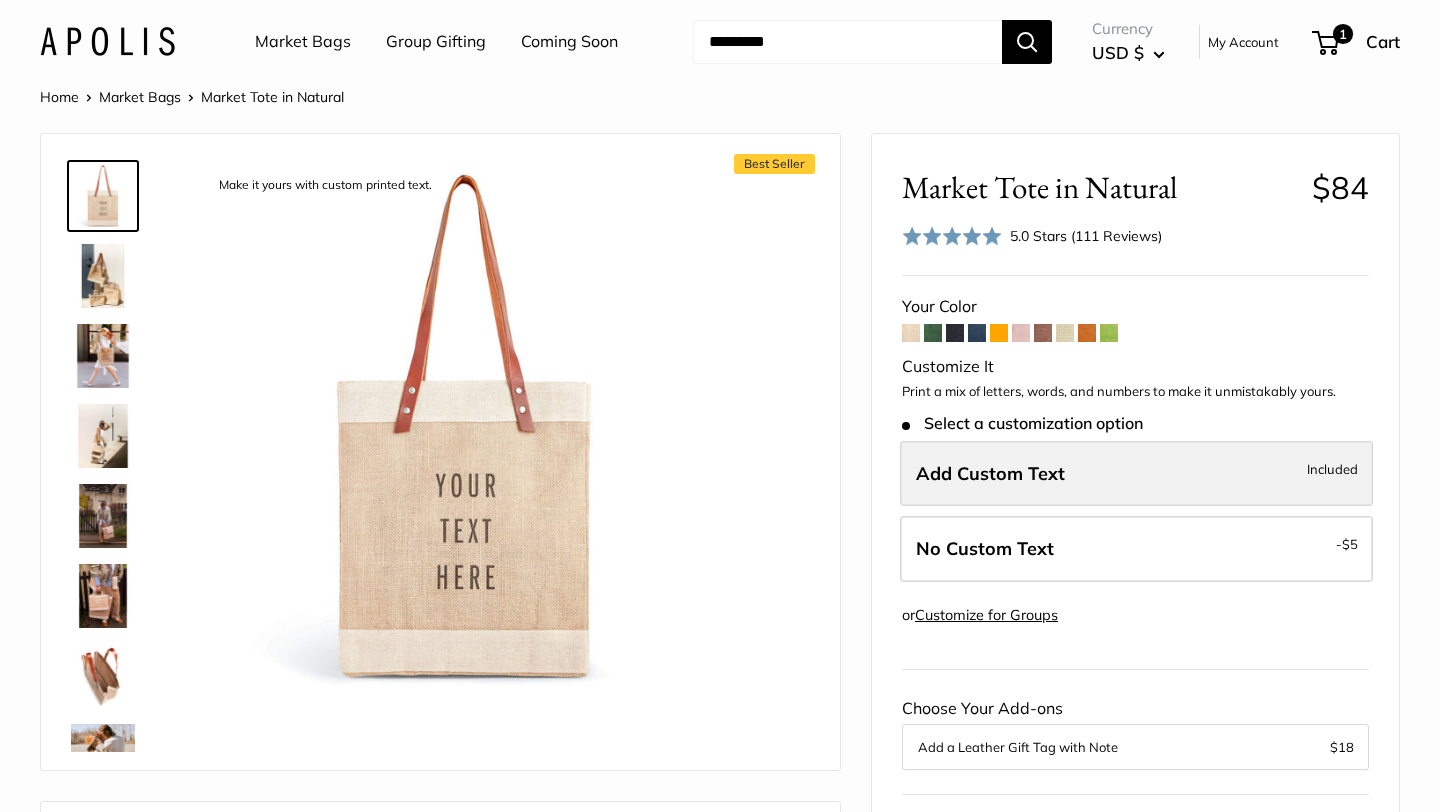 click on "Add Custom Text" at bounding box center (990, 473) 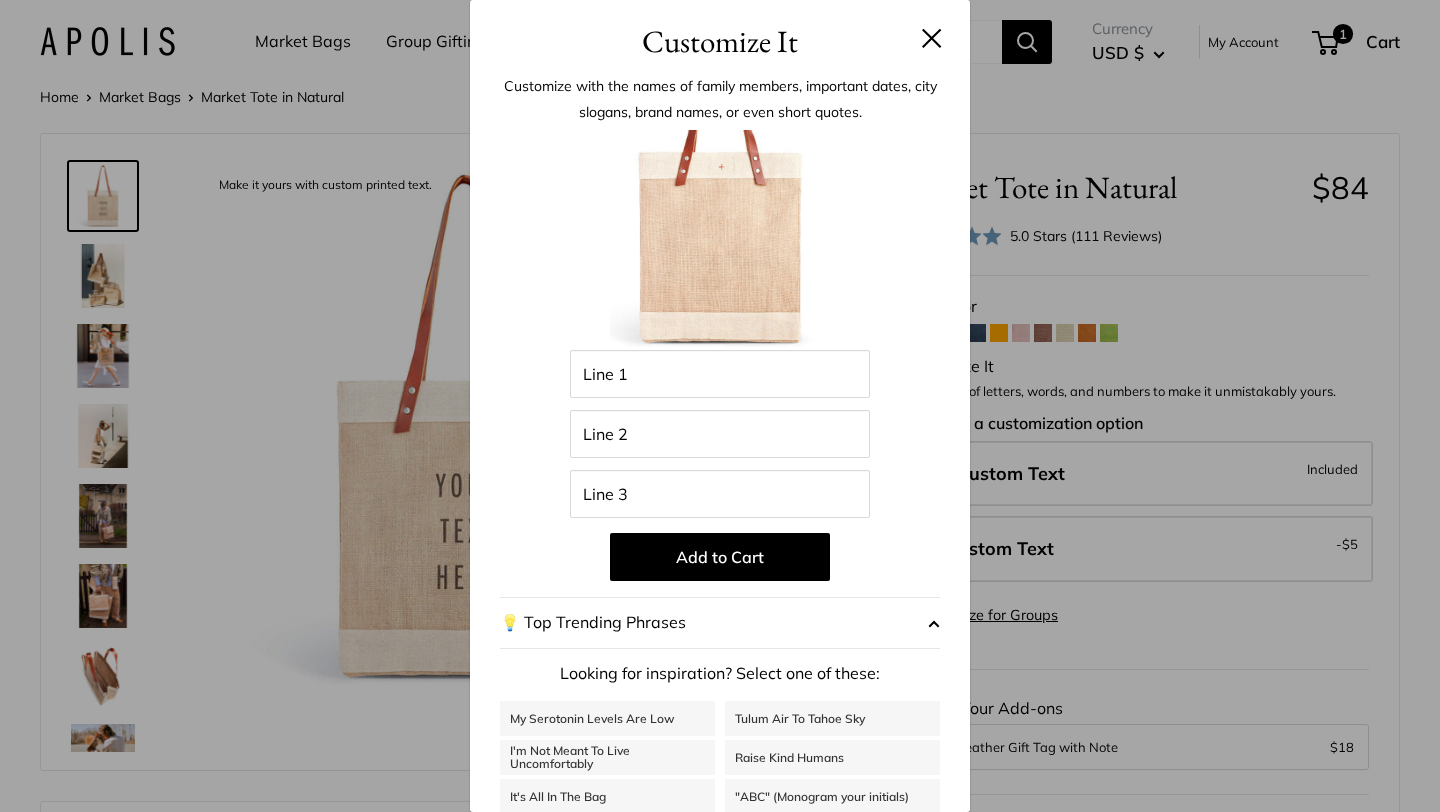 click on "My Serotonin Levels Are Low" at bounding box center [607, 718] 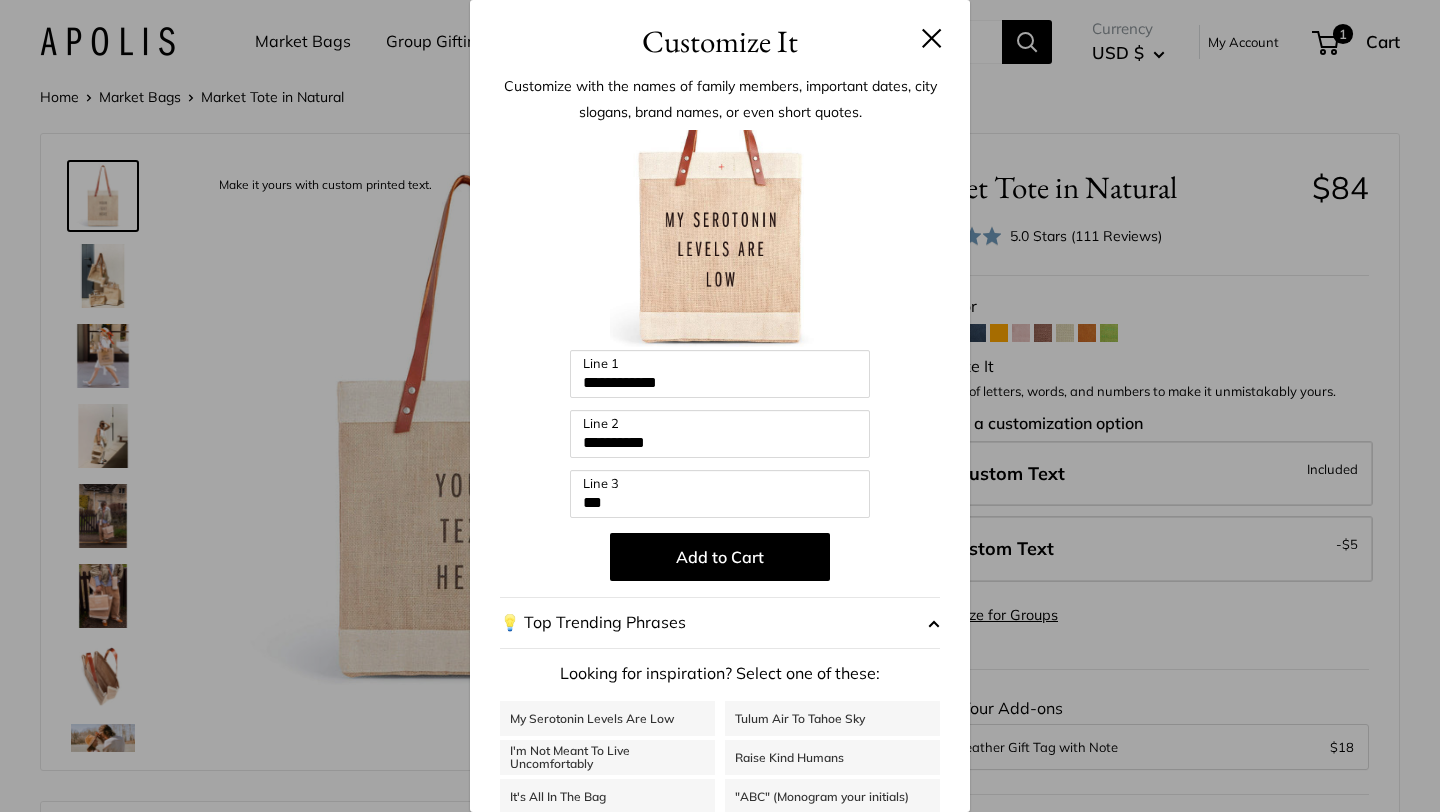 scroll, scrollTop: 130, scrollLeft: 0, axis: vertical 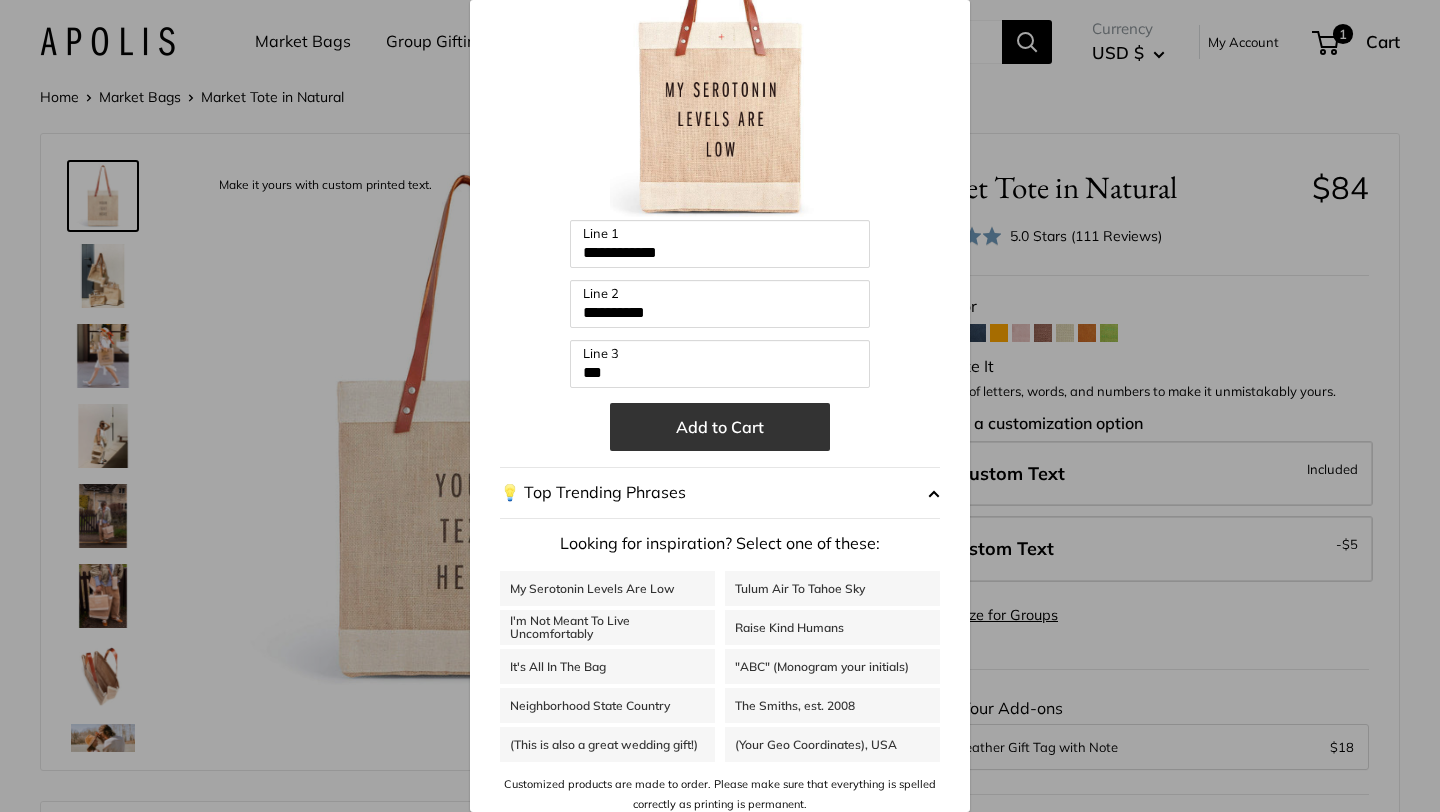 click on "Add to Cart" at bounding box center [720, 427] 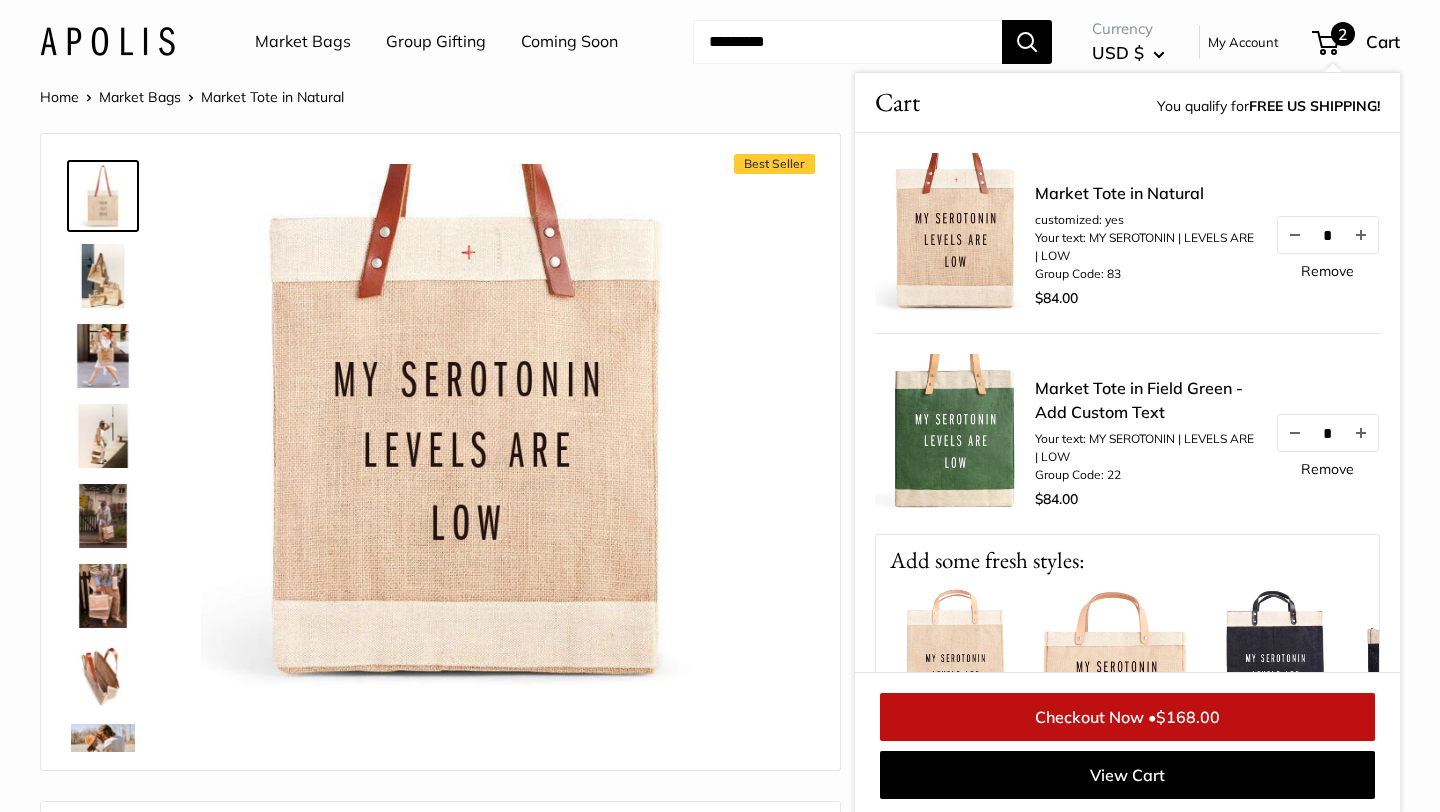 click at bounding box center (955, 434) 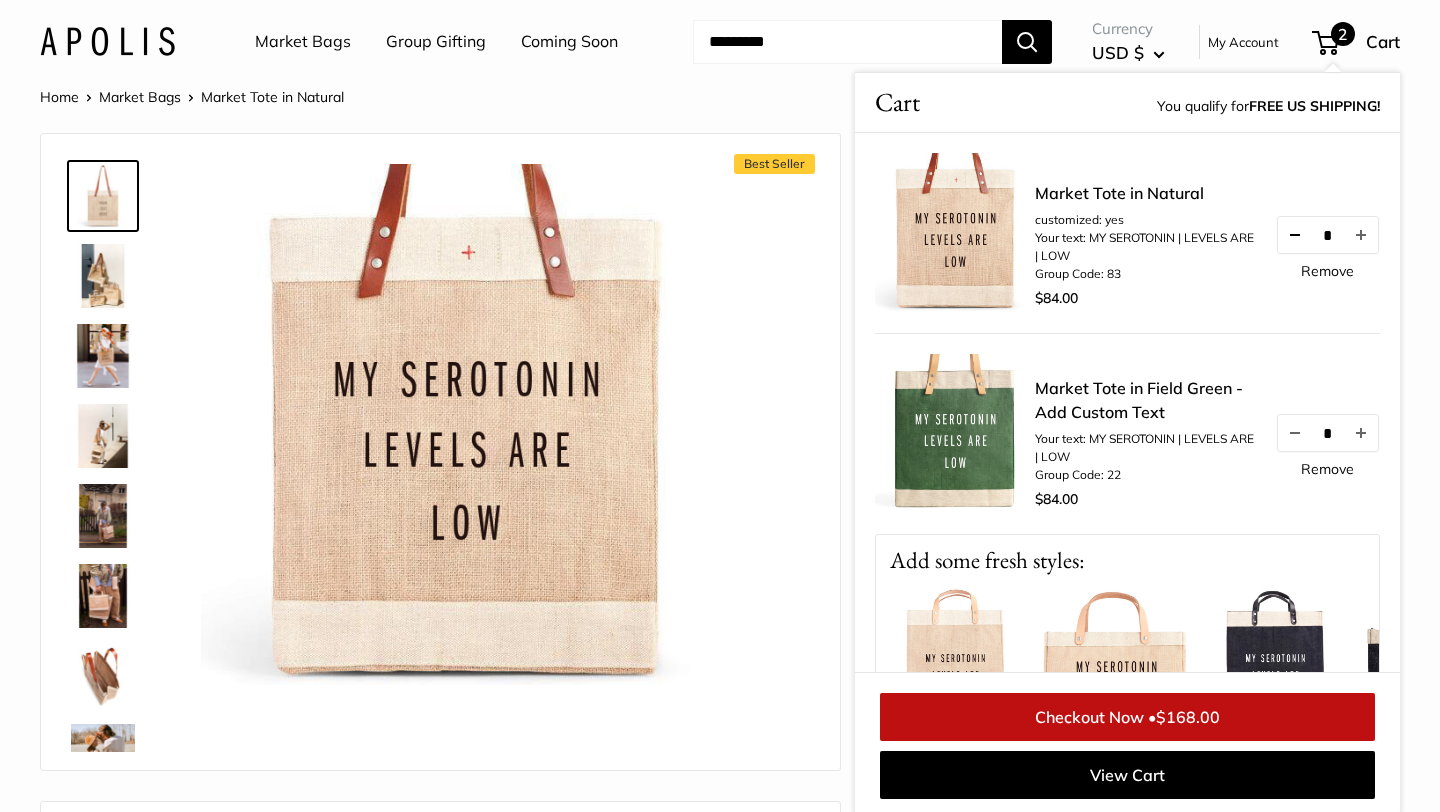click at bounding box center (1295, 235) 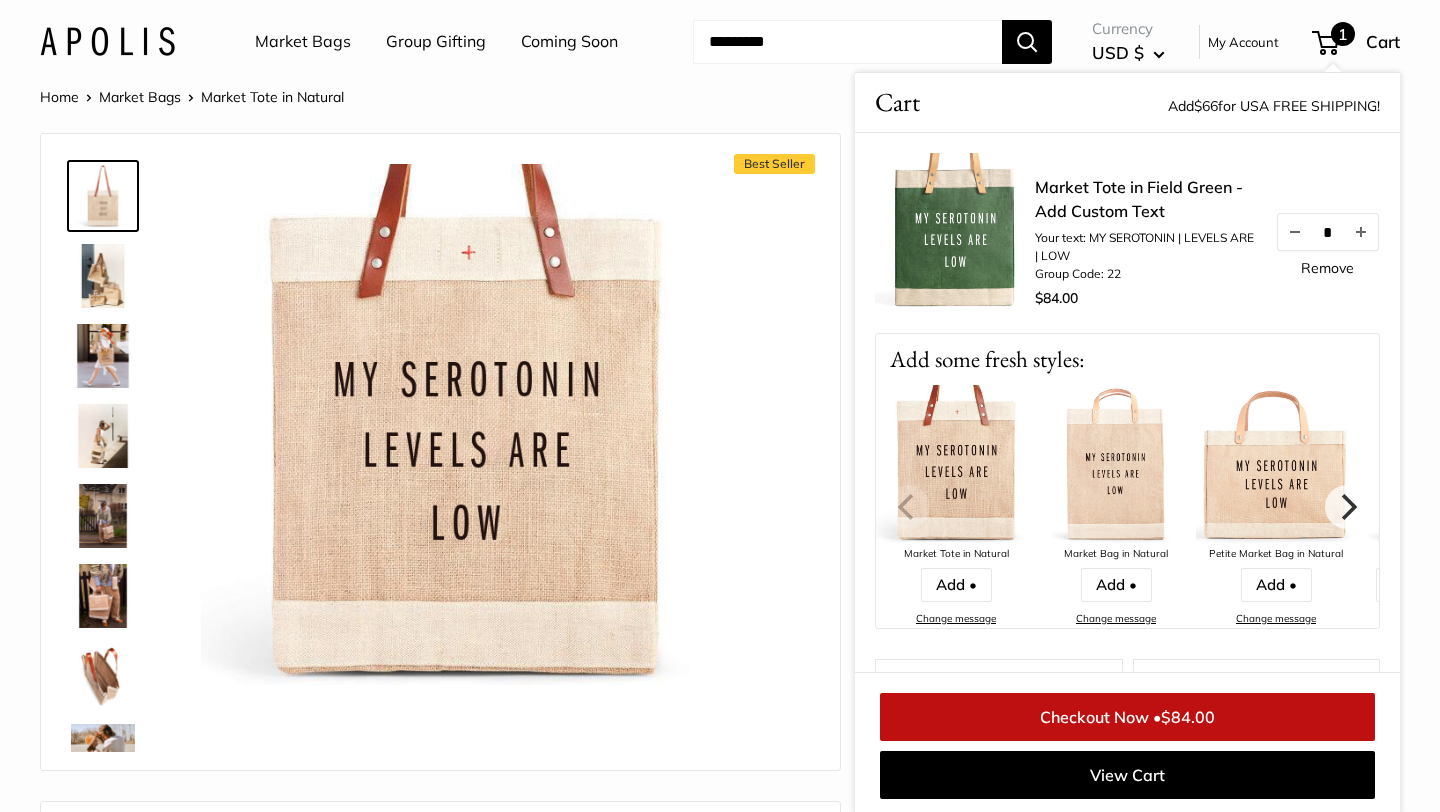 click on "Home
Market Bags
Market Tote in Natural
Best Seller
The Original Market bag in its 4 native styles
Effortless style that elevates every moment" at bounding box center [720, 920] 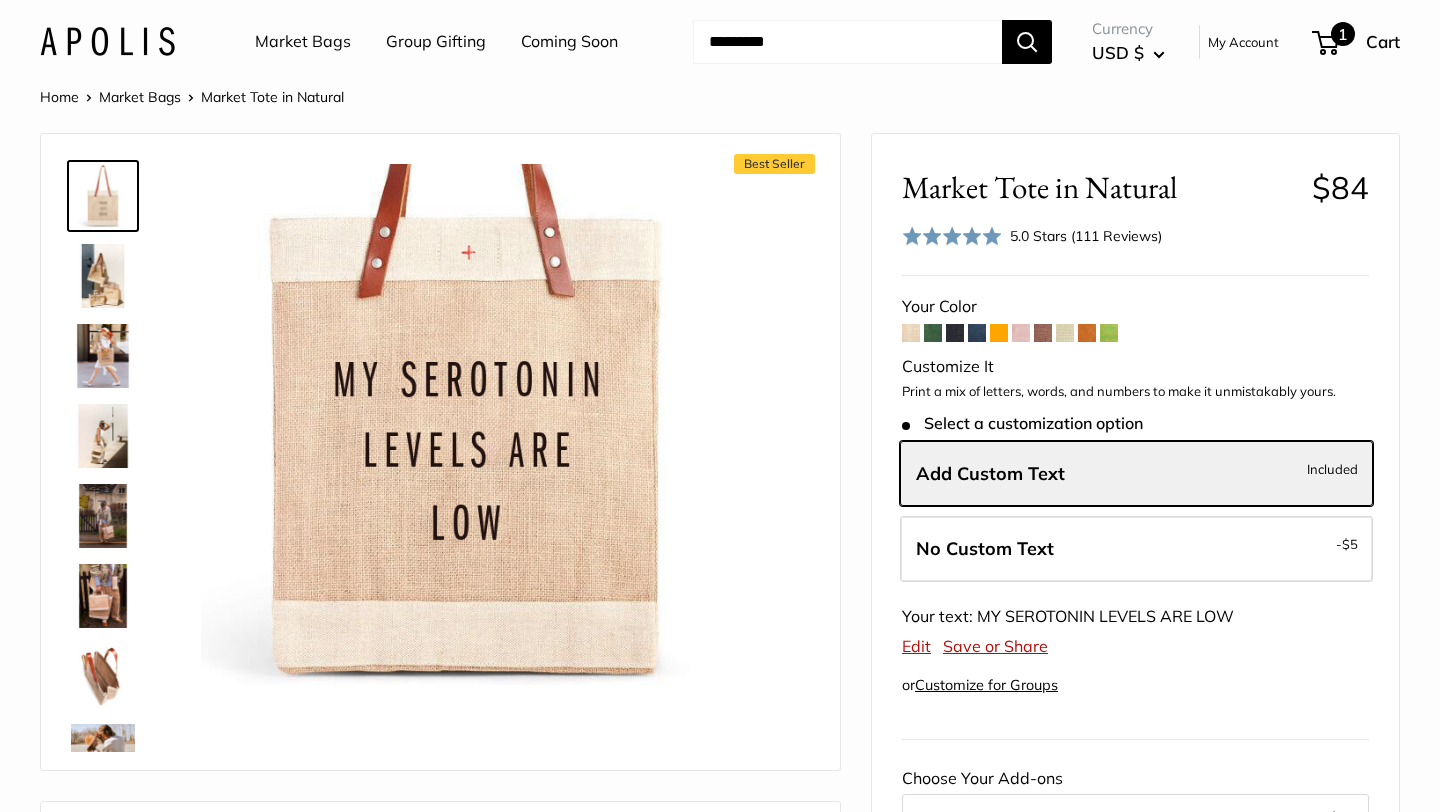 click on "1" at bounding box center (1343, 34) 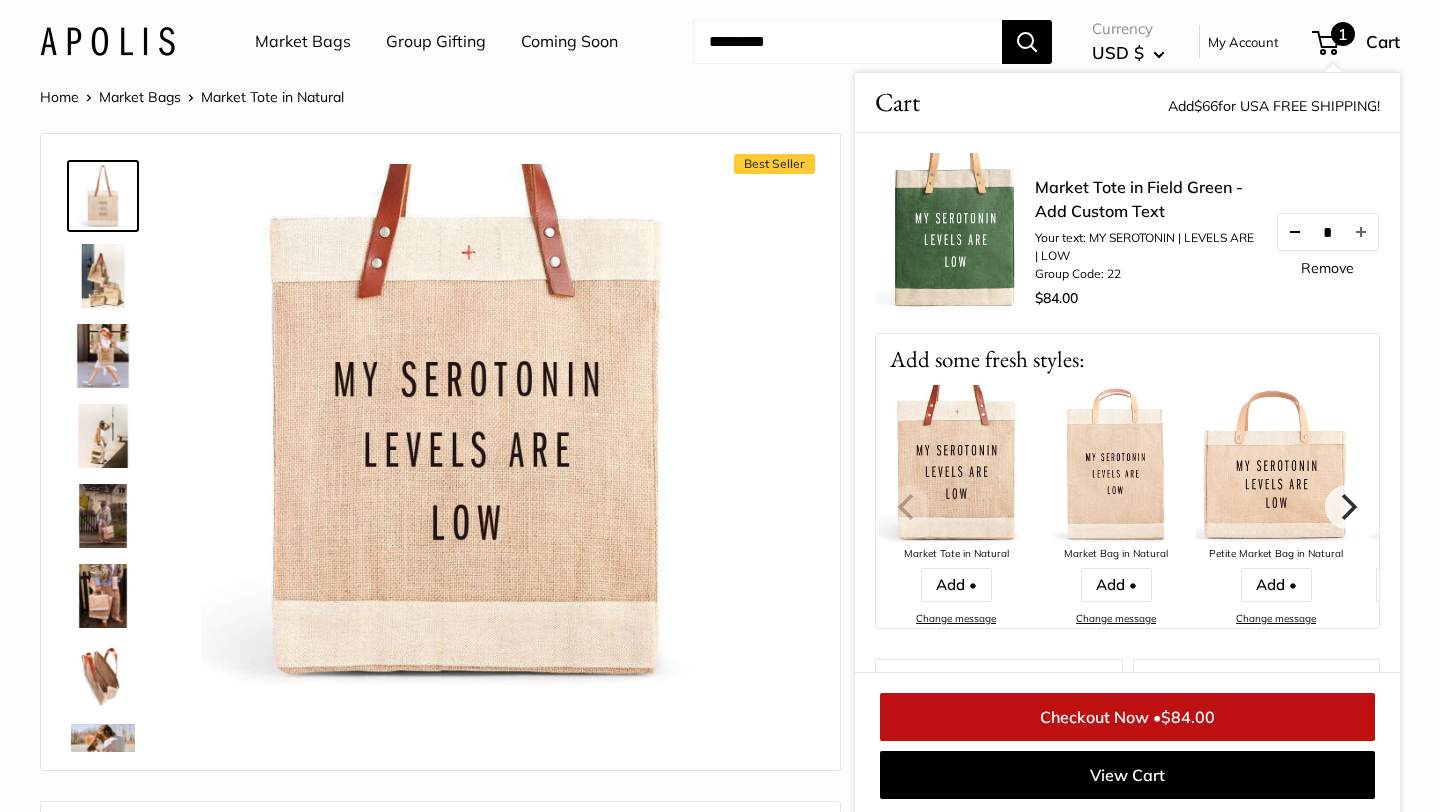 click at bounding box center (1295, 232) 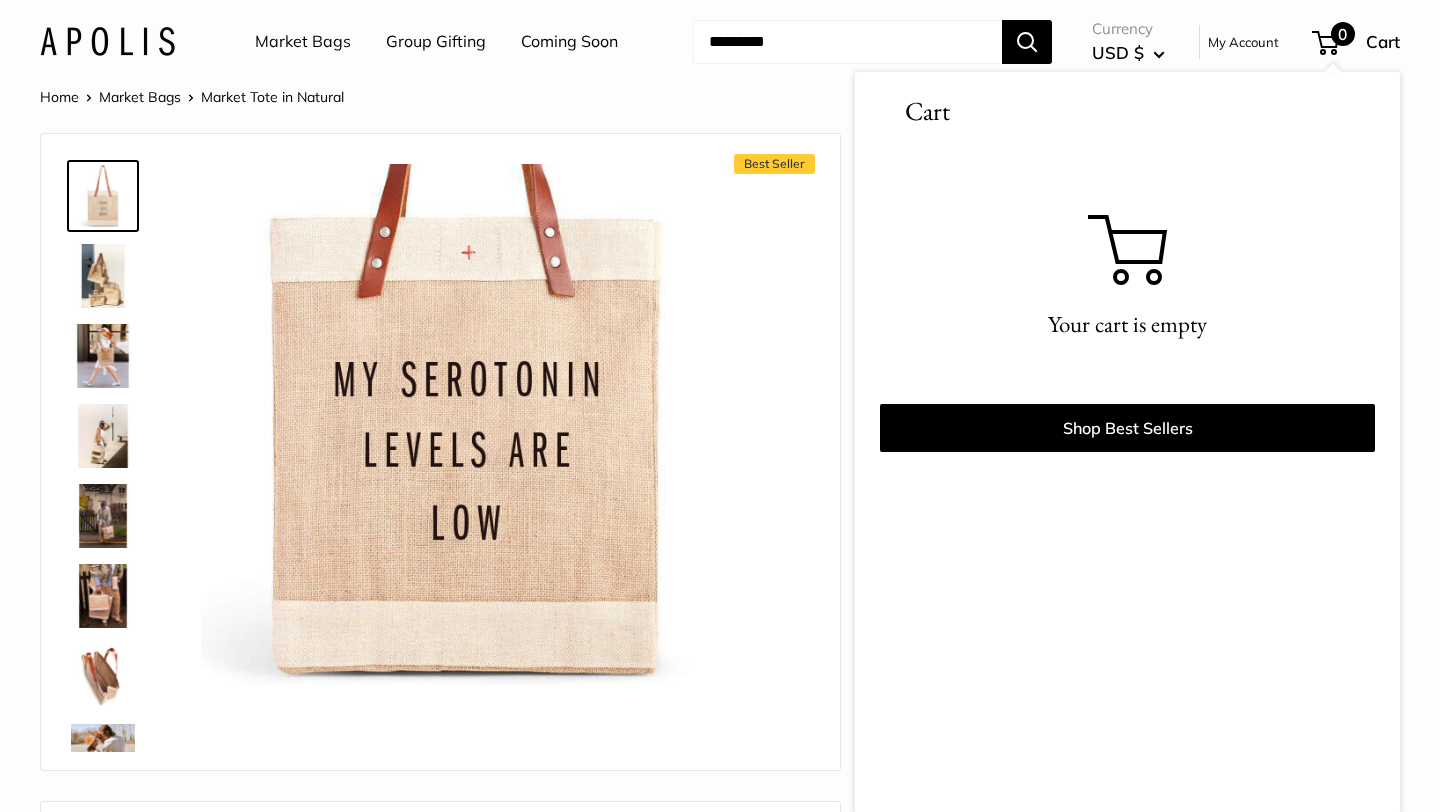 click on "Best Seller
The Original Market bag in its 4 native styles
Effortless style that elevates every moment
Water resistant inner liner.
Pause" at bounding box center (720, 945) 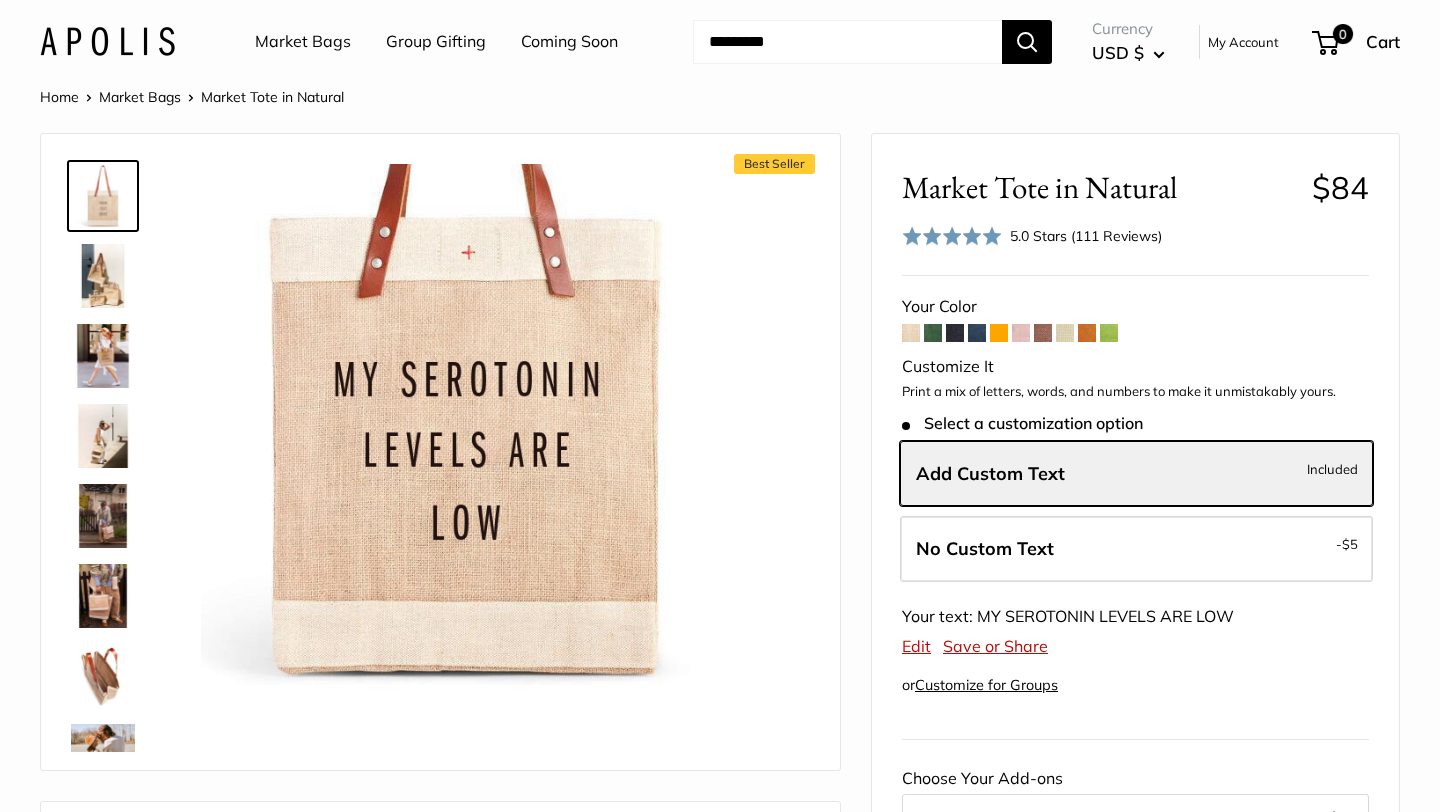 click at bounding box center (911, 333) 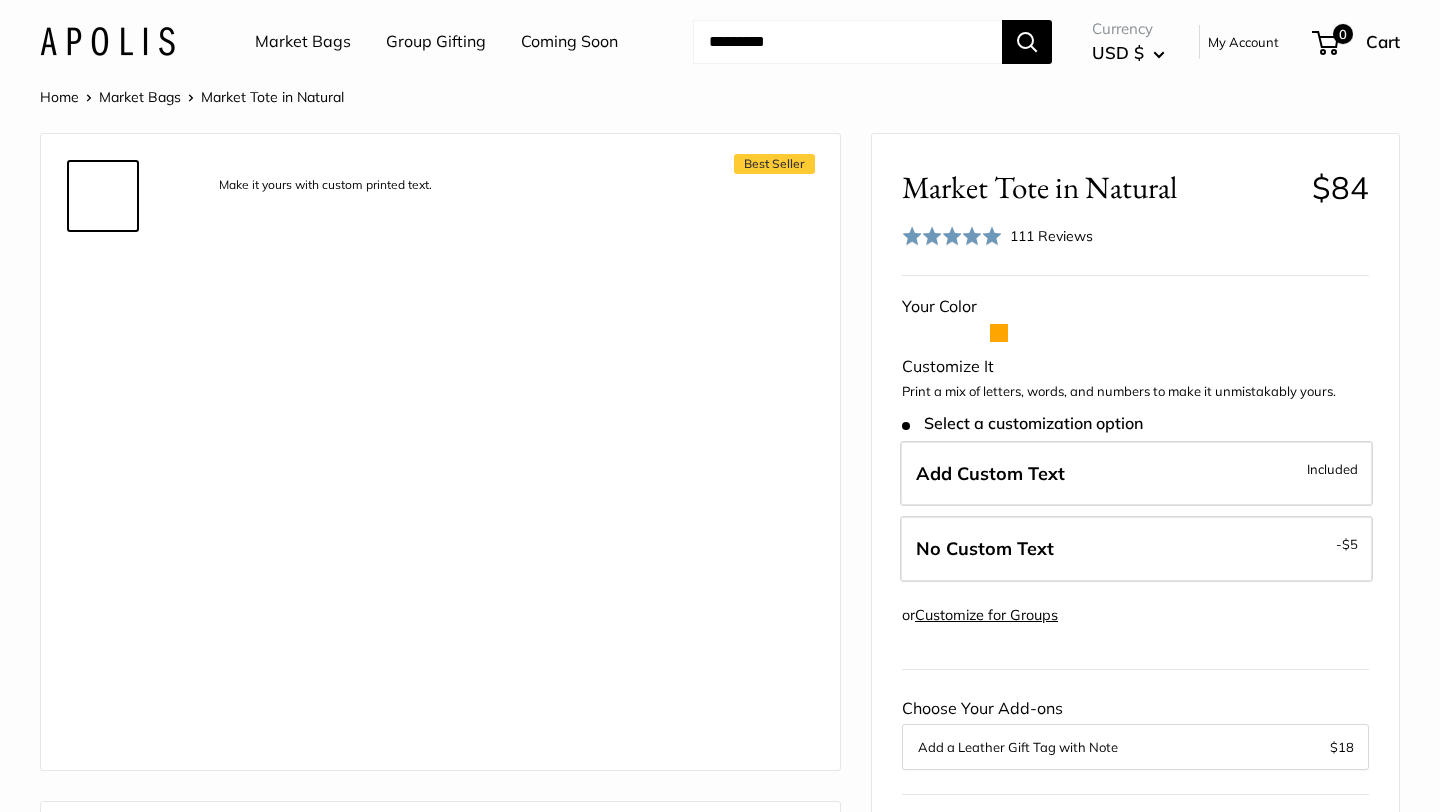 scroll, scrollTop: 0, scrollLeft: 0, axis: both 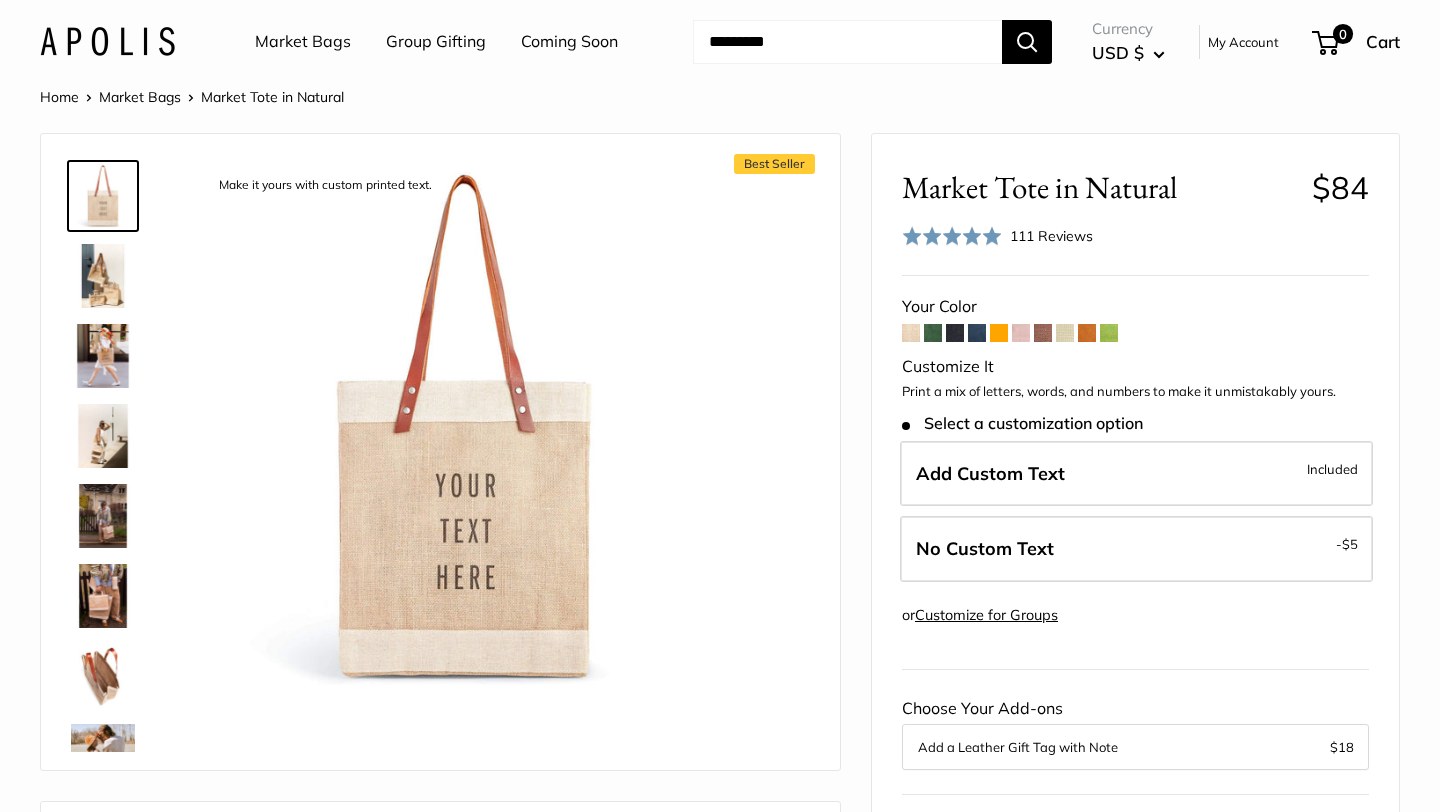 click at bounding box center (933, 333) 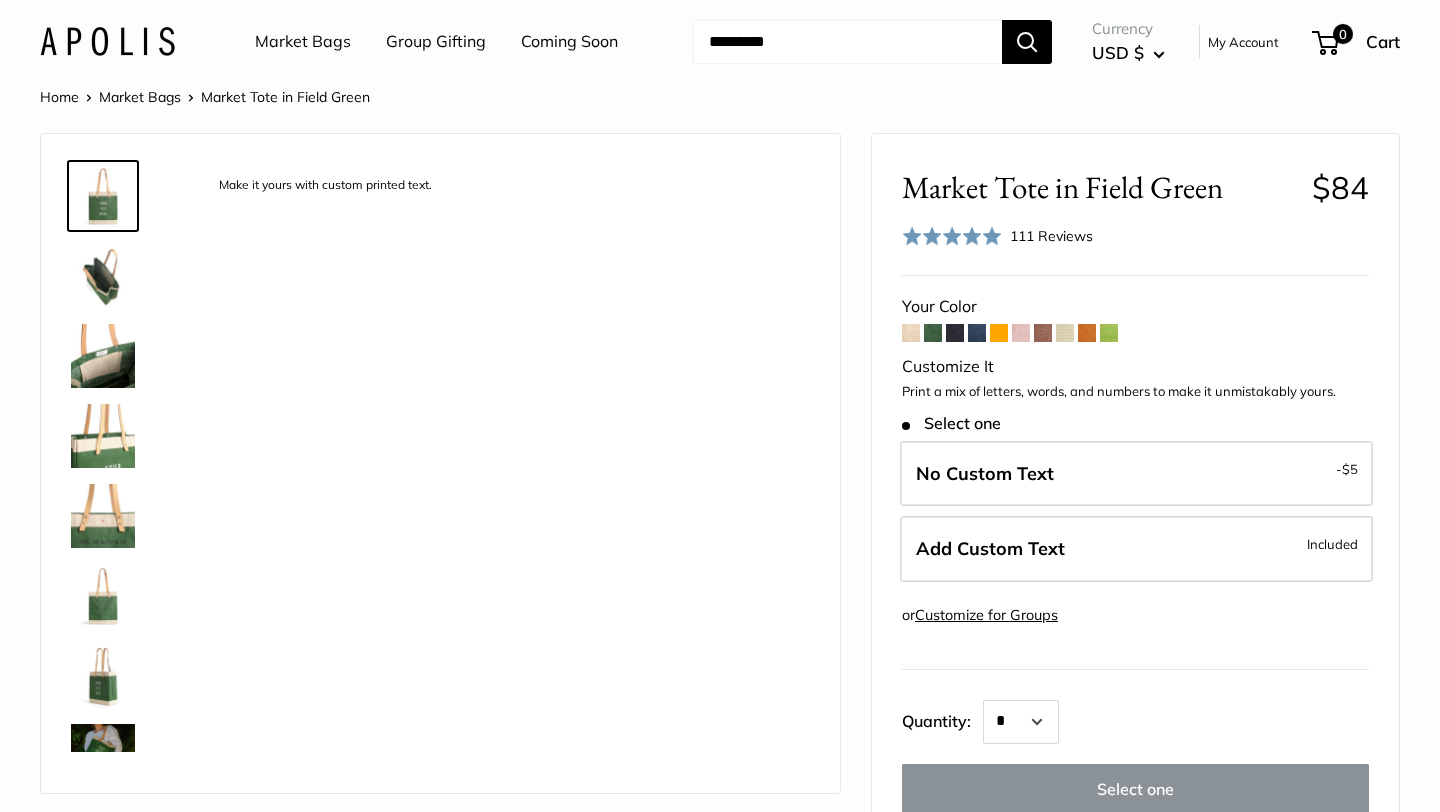 scroll, scrollTop: 0, scrollLeft: 0, axis: both 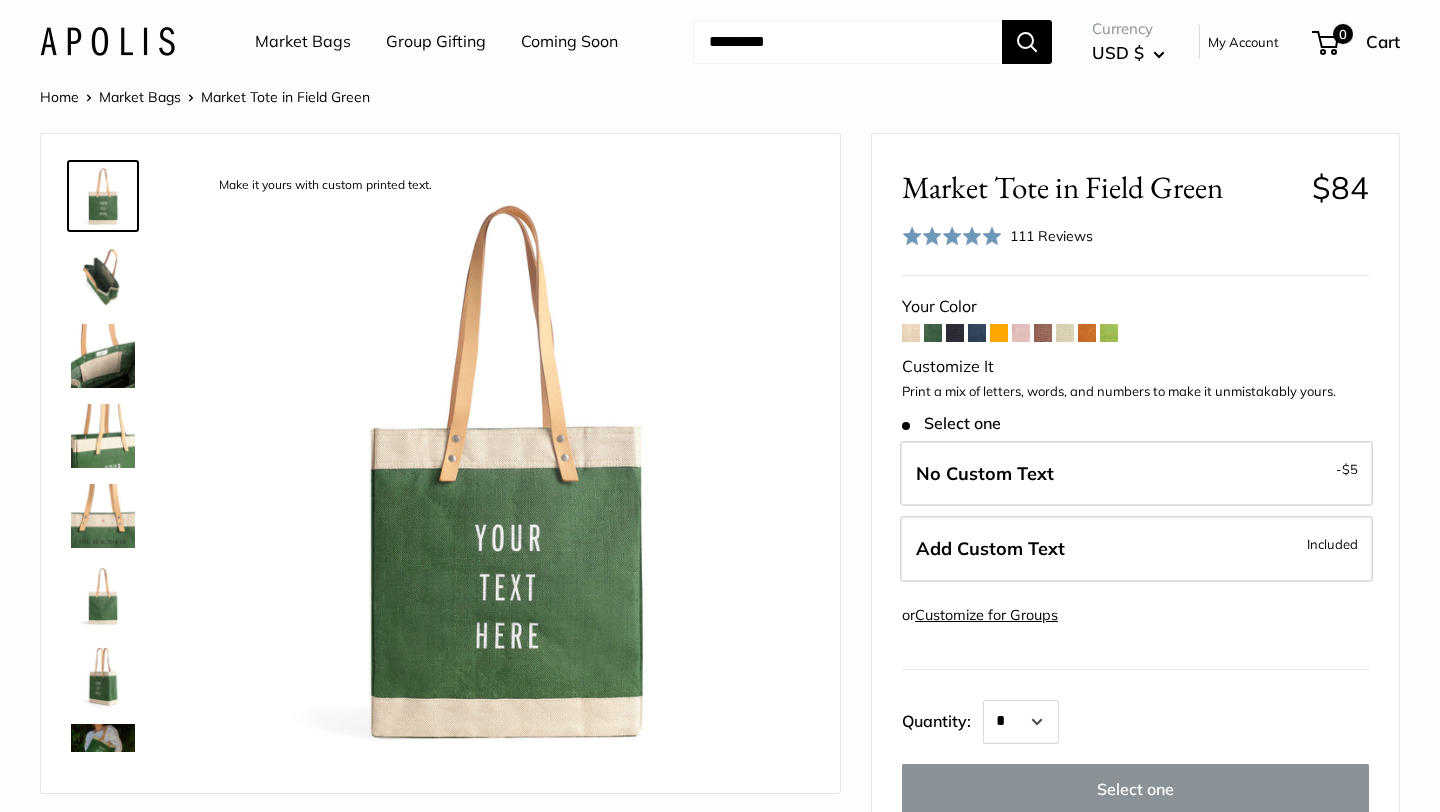 click at bounding box center [911, 333] 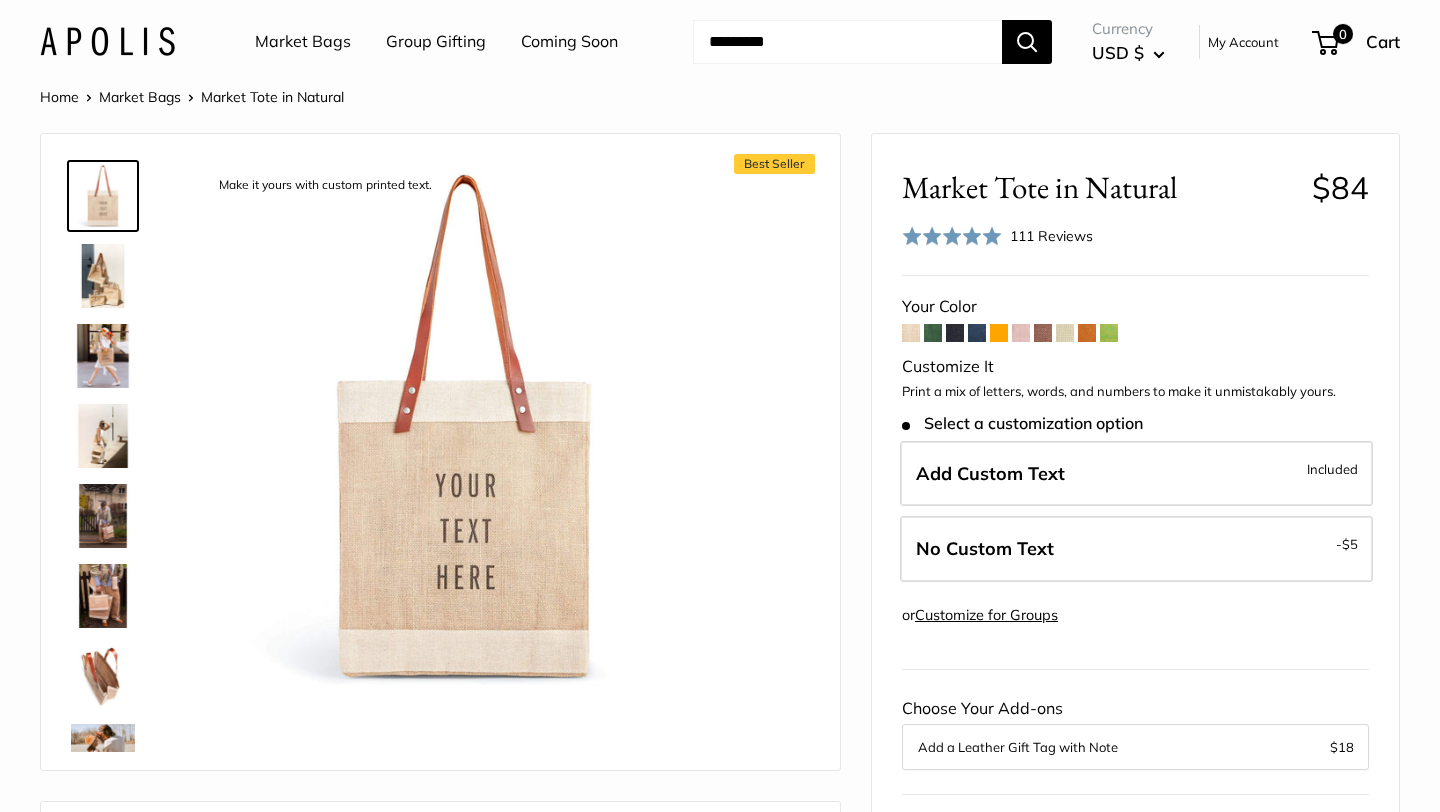 scroll, scrollTop: 0, scrollLeft: 0, axis: both 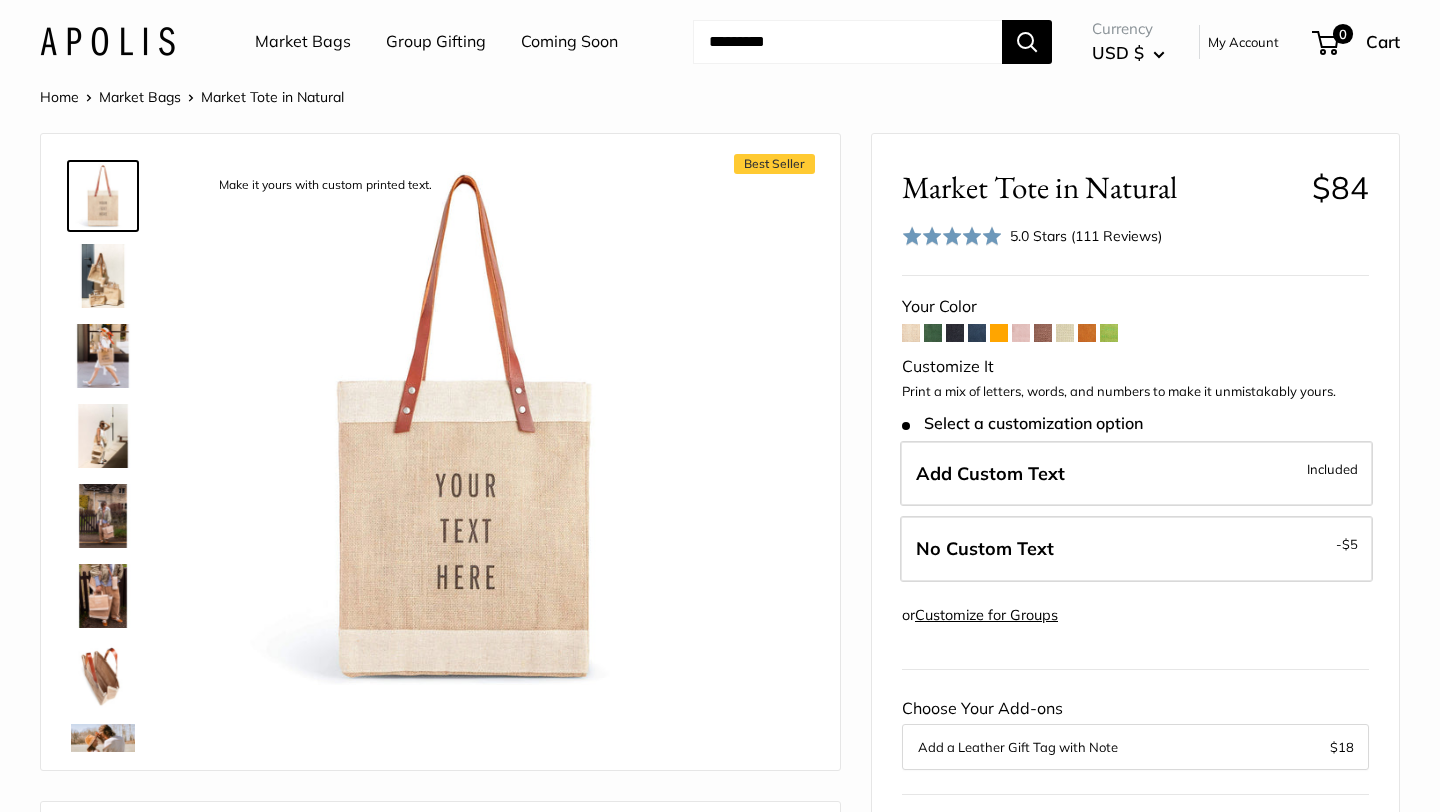 click at bounding box center [933, 333] 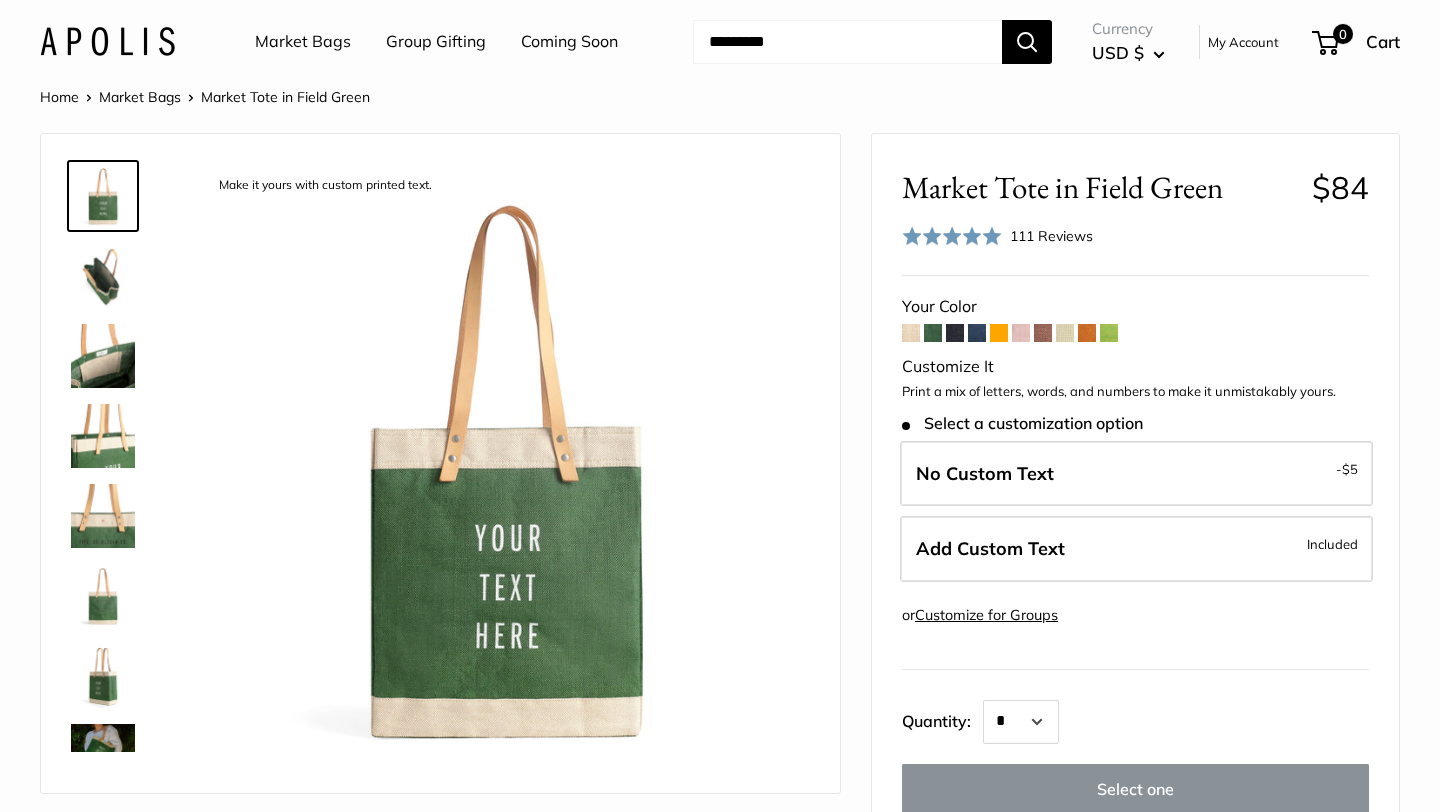scroll, scrollTop: 0, scrollLeft: 0, axis: both 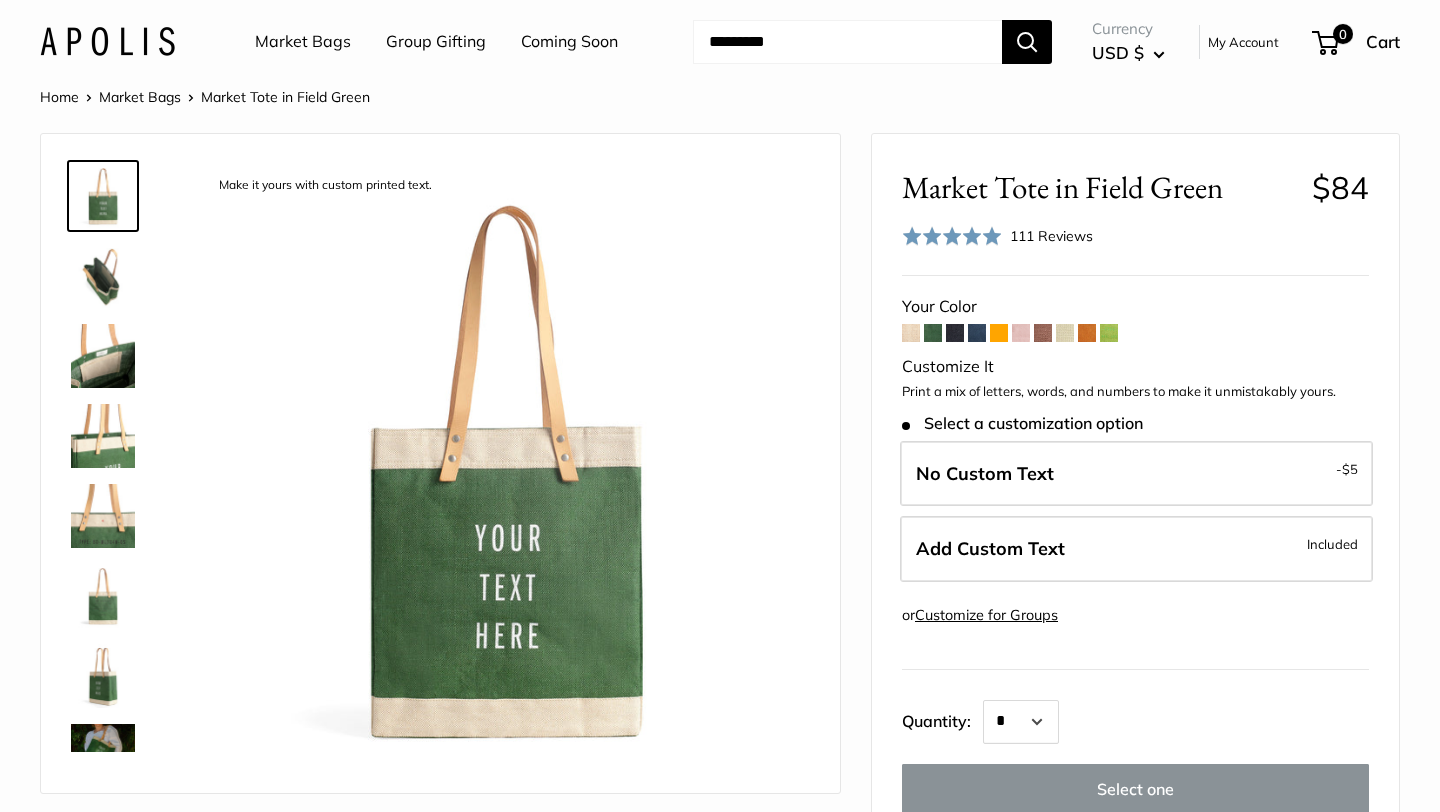 click at bounding box center [911, 333] 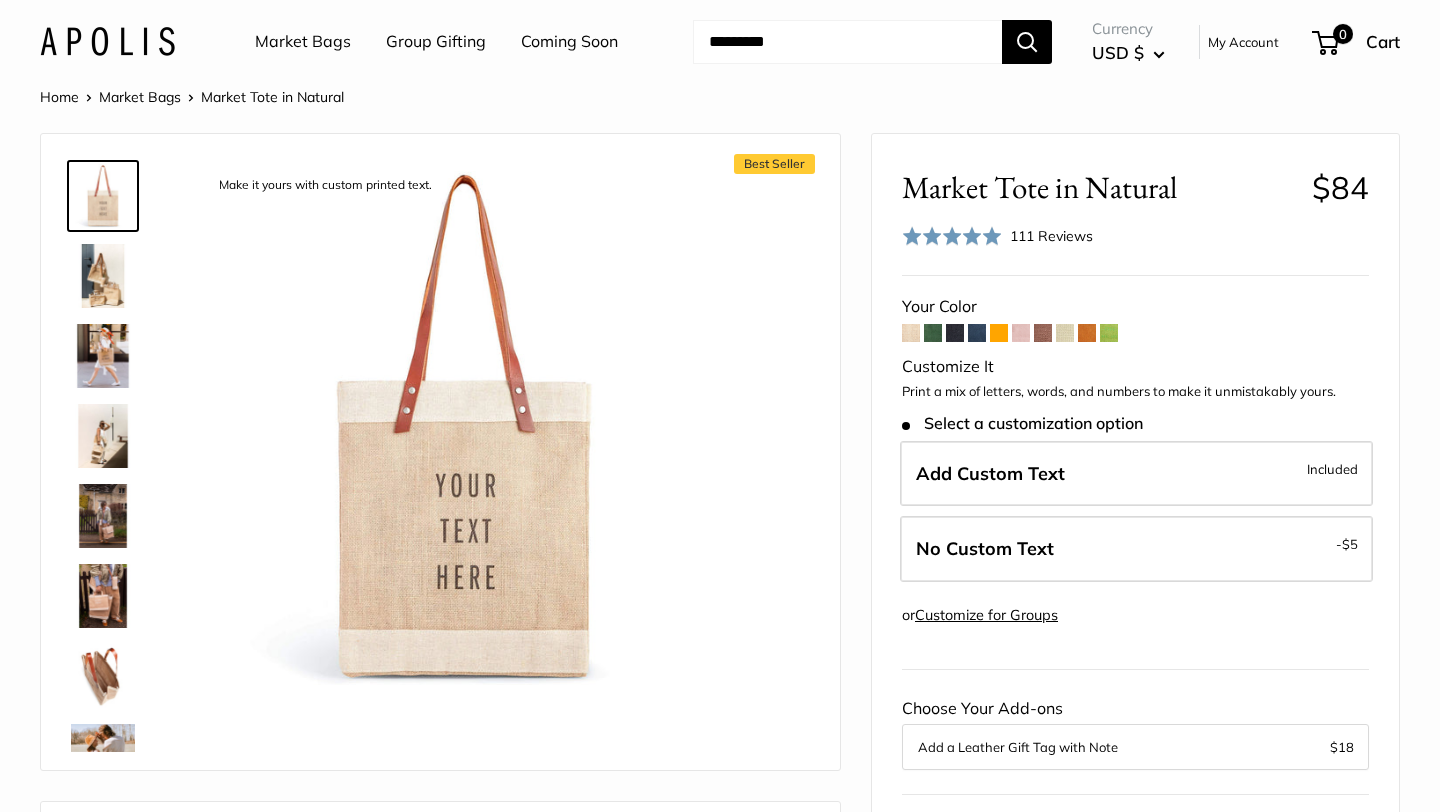 scroll, scrollTop: 0, scrollLeft: 0, axis: both 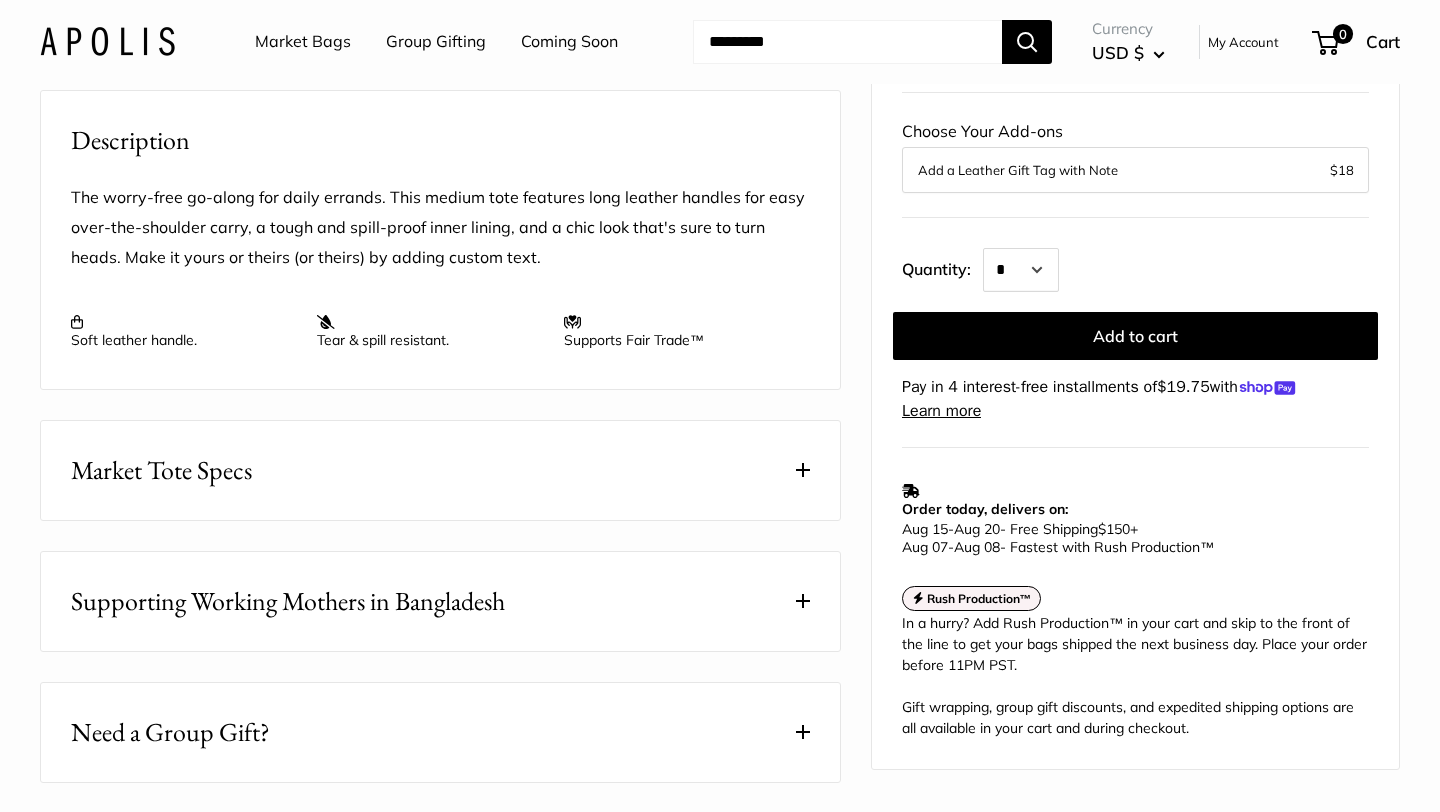 click on "Market Tote Specs" at bounding box center (440, 470) 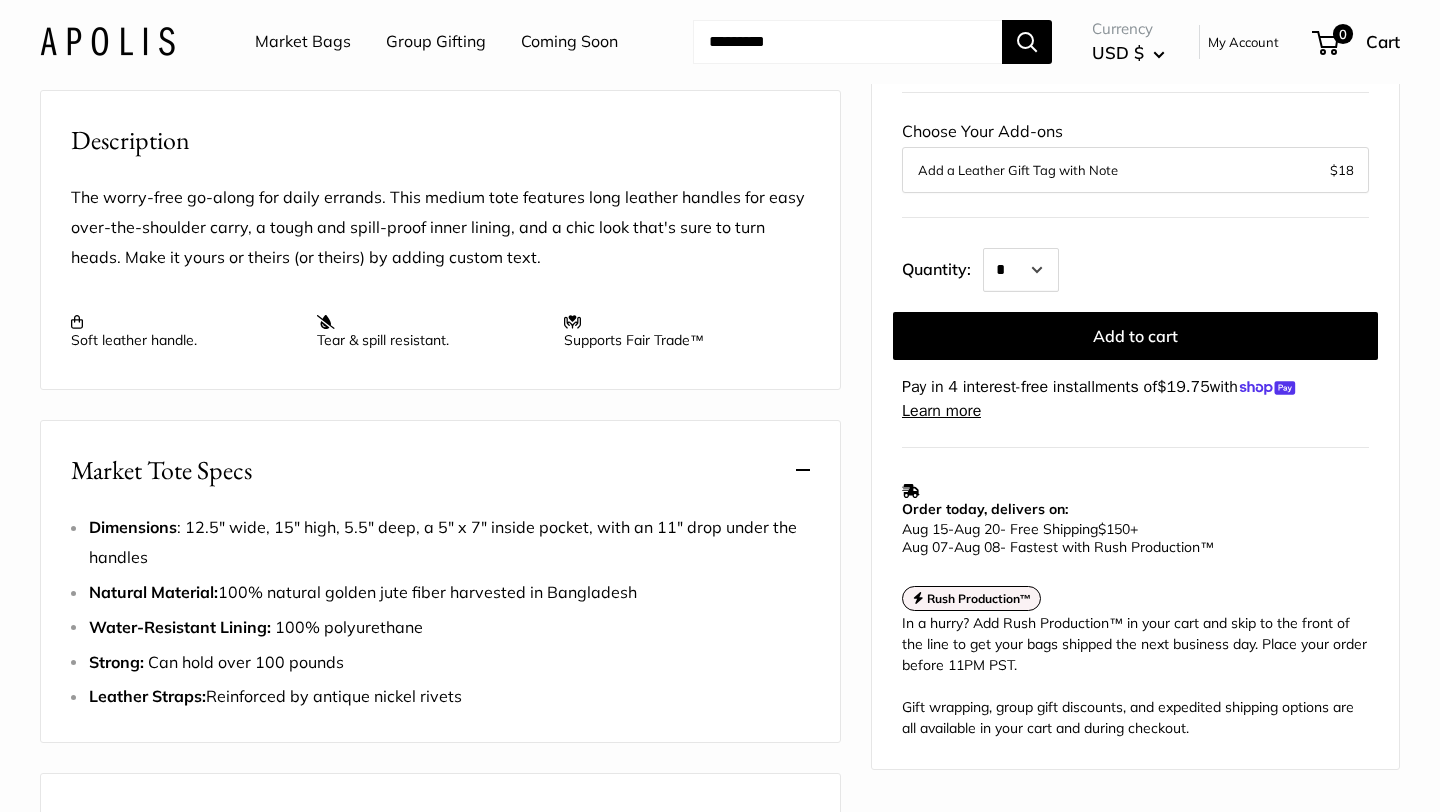 click on "Market Tote Specs" at bounding box center (440, 470) 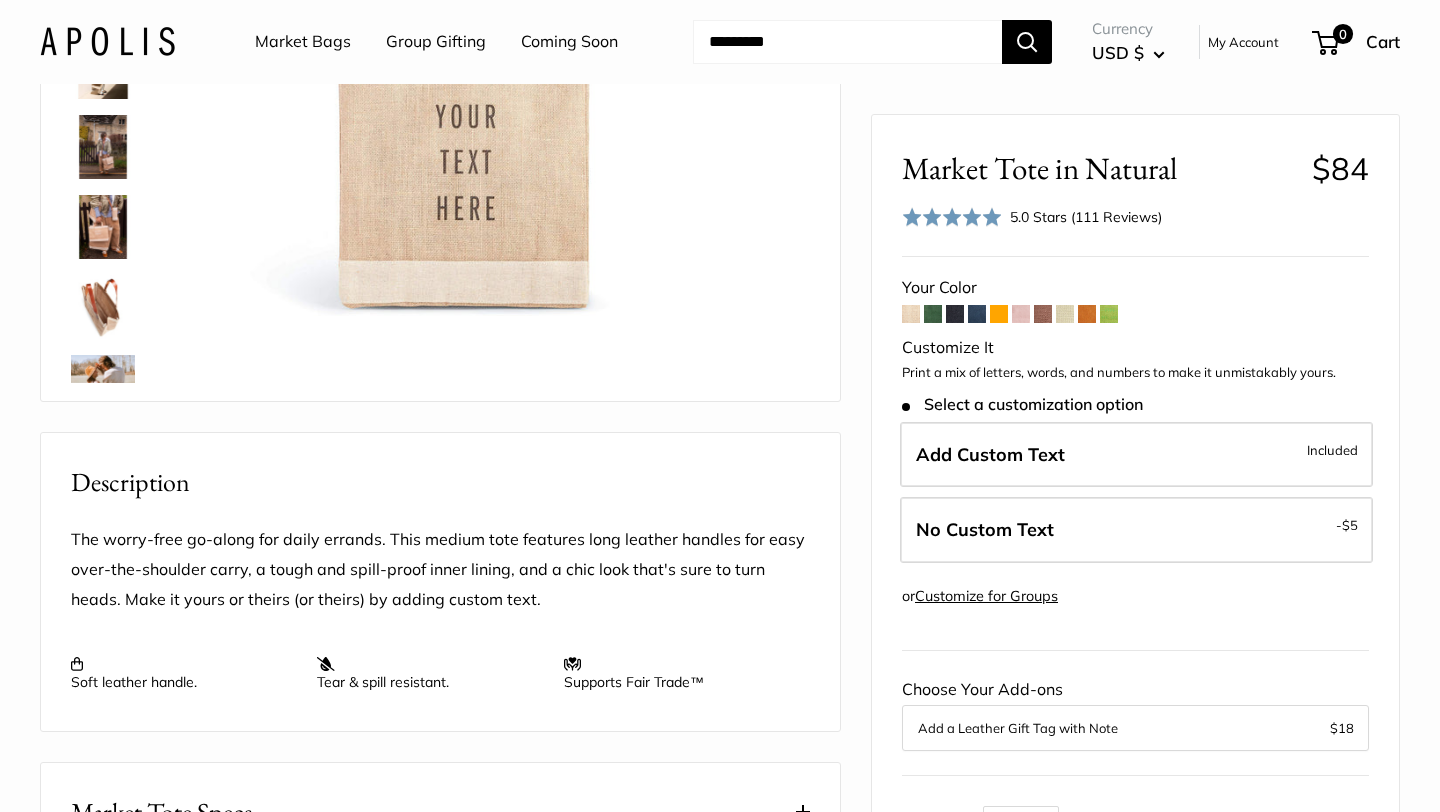 scroll, scrollTop: 0, scrollLeft: 0, axis: both 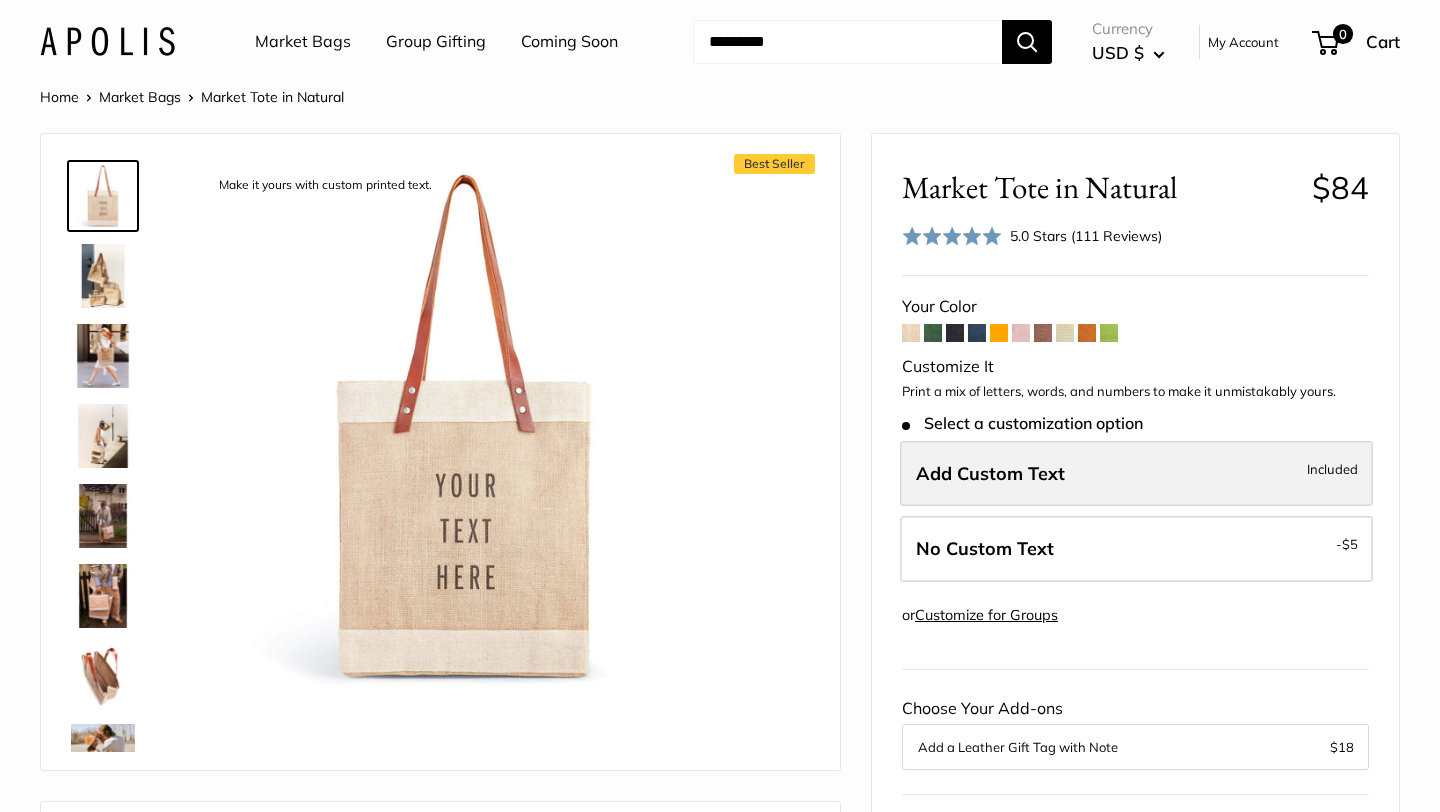 click on "Add Custom Text" at bounding box center (990, 473) 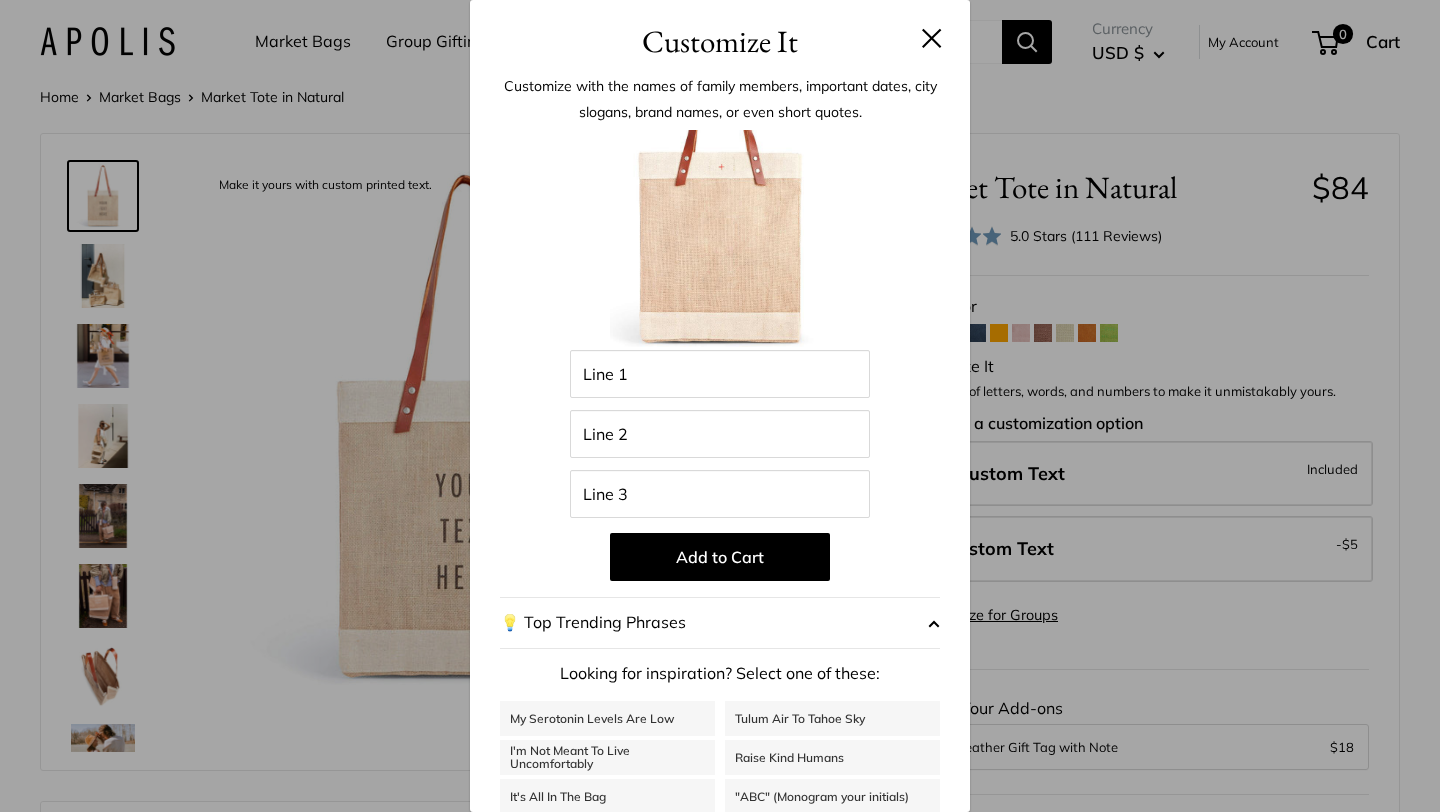 click on "My Serotonin Levels Are Low" at bounding box center [607, 718] 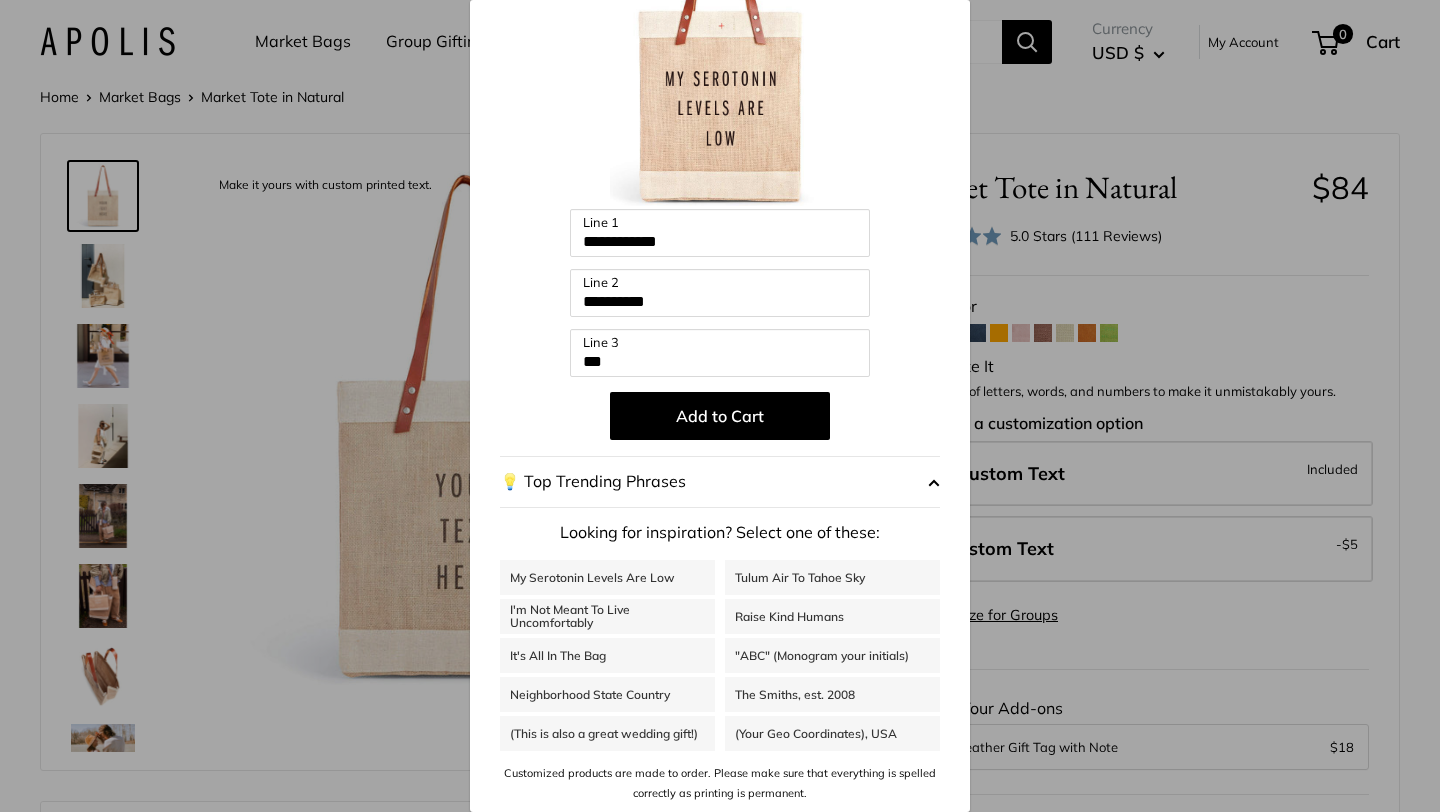 scroll, scrollTop: 0, scrollLeft: 0, axis: both 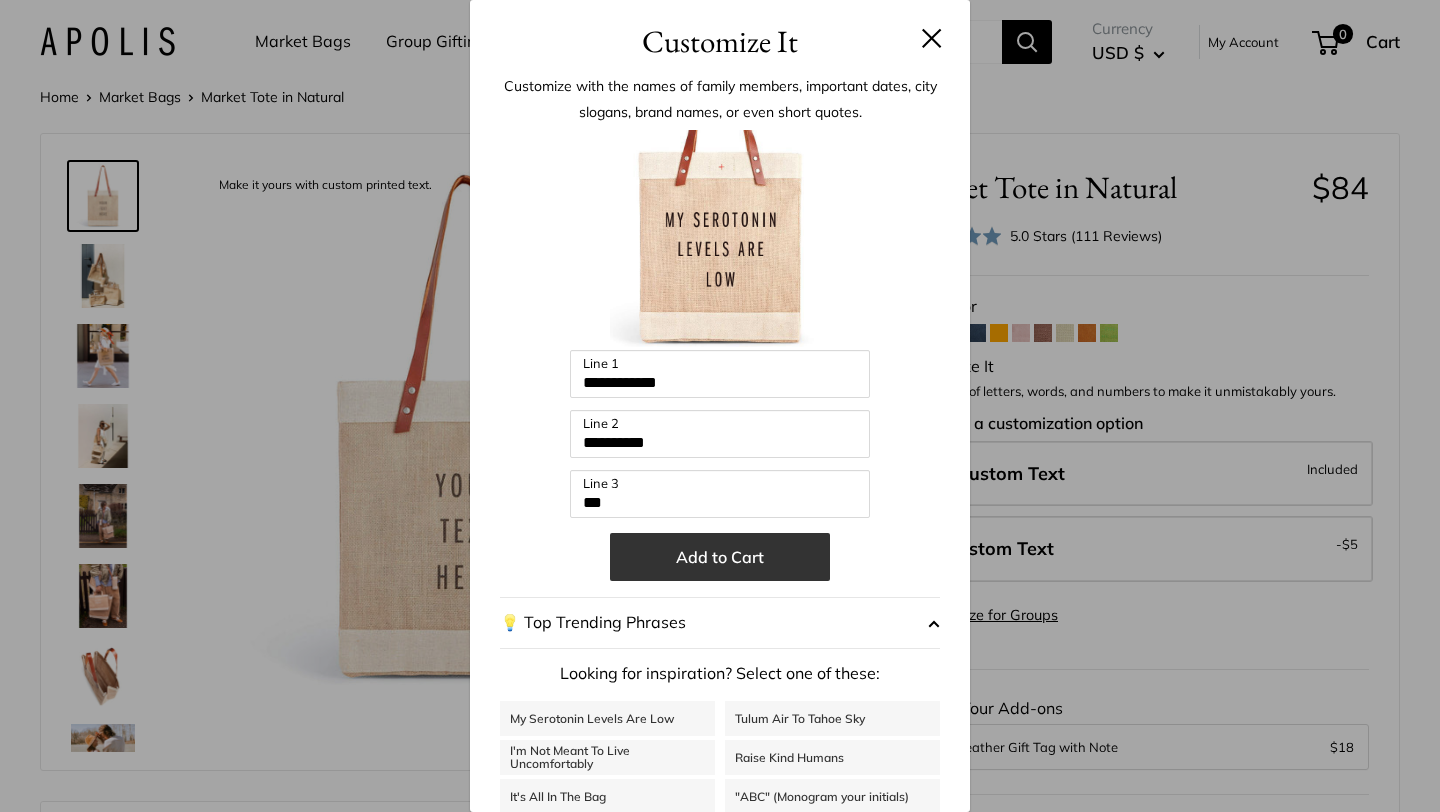 click on "Add to Cart" at bounding box center [720, 557] 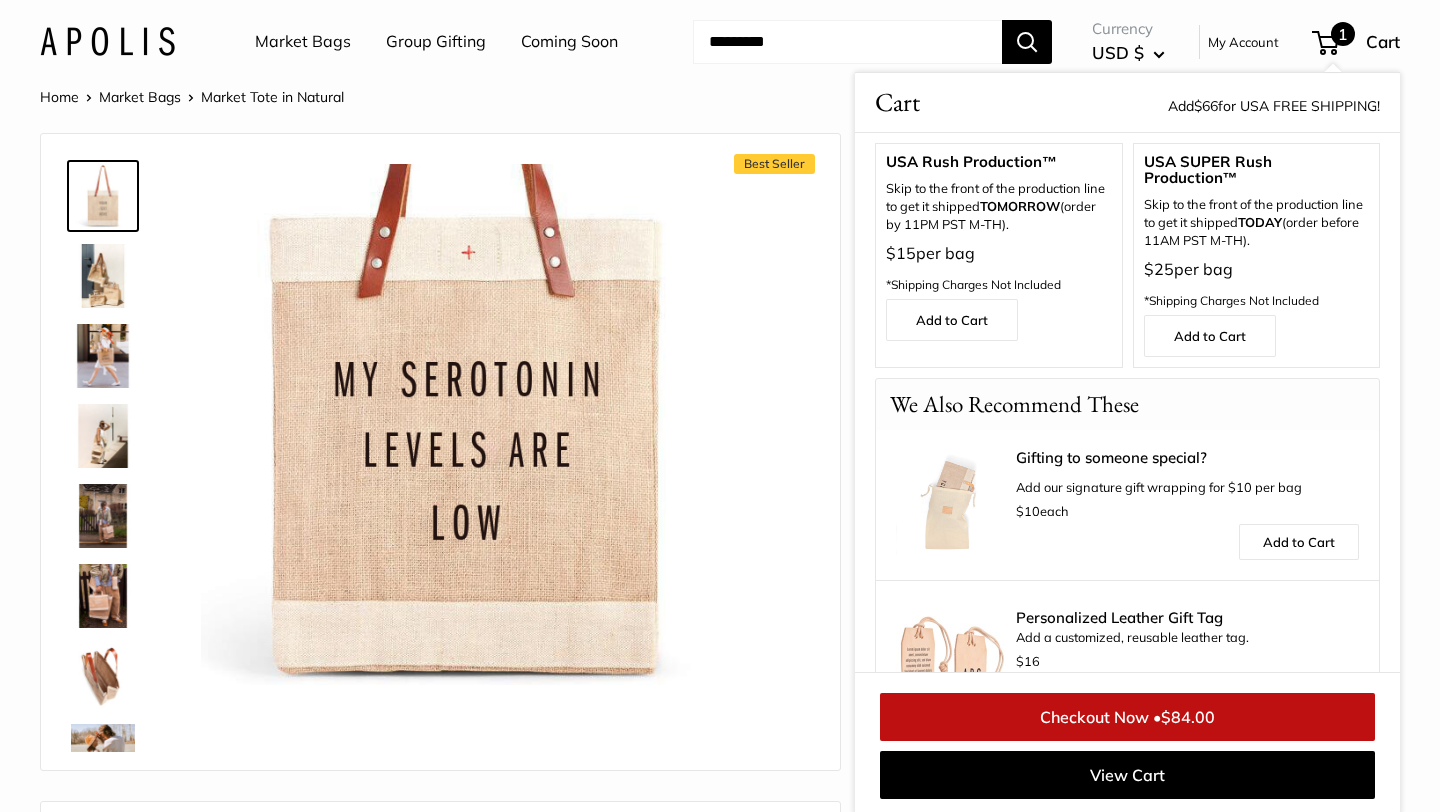 scroll, scrollTop: 579, scrollLeft: 0, axis: vertical 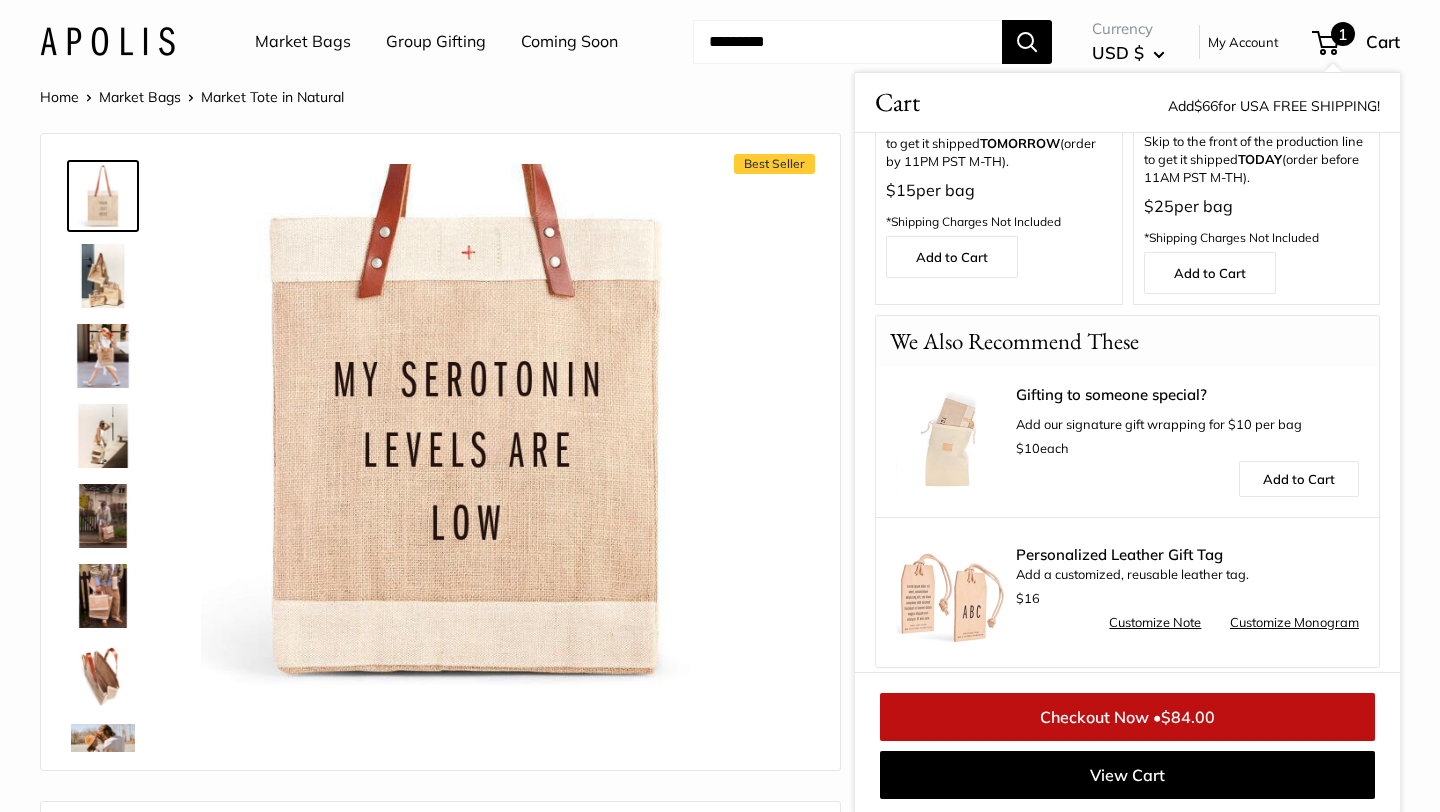 click on "Home
Market Bags
Market Tote in Natural
Best Seller
The Original Market bag in its 4 native styles
Effortless style that elevates every moment" at bounding box center (720, 920) 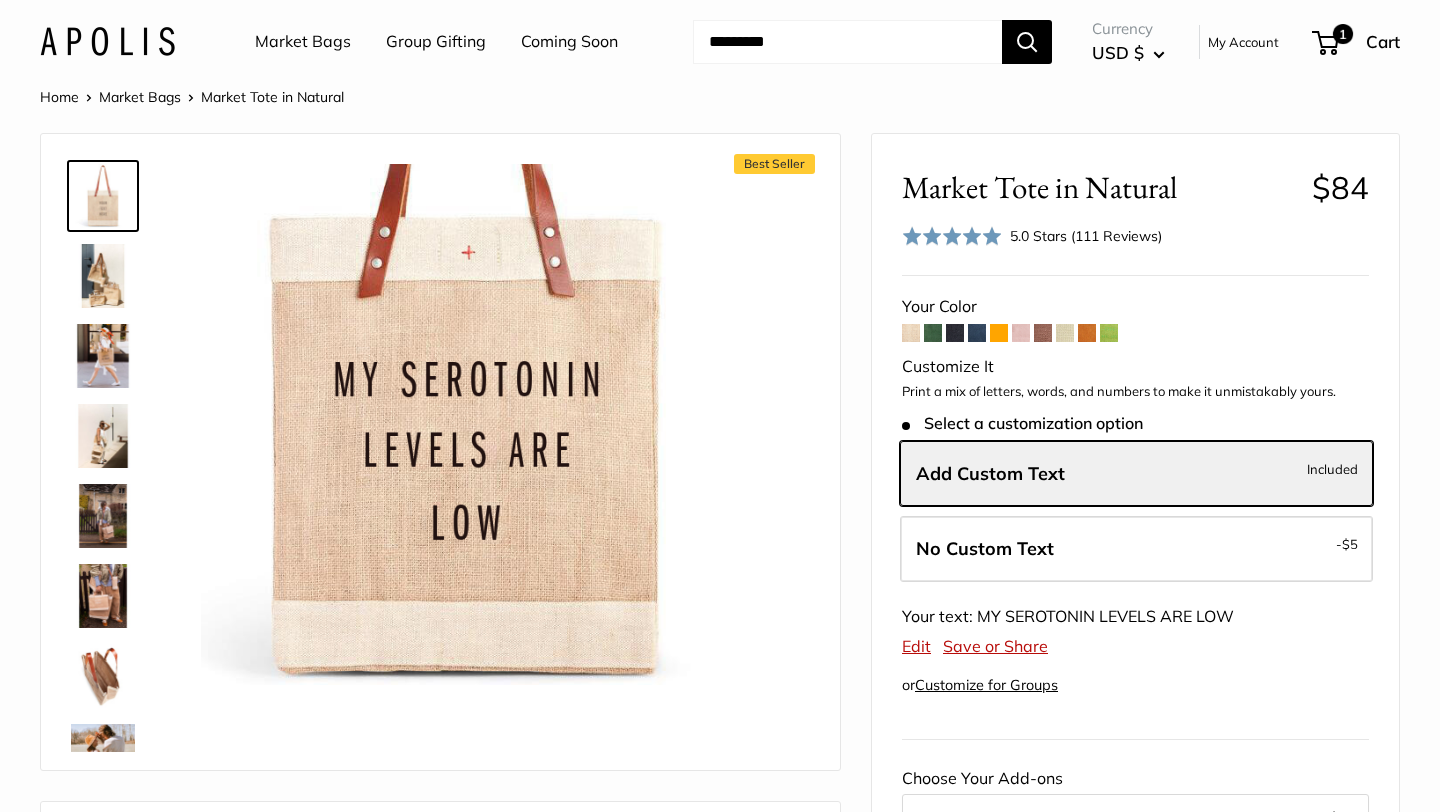 click at bounding box center [933, 333] 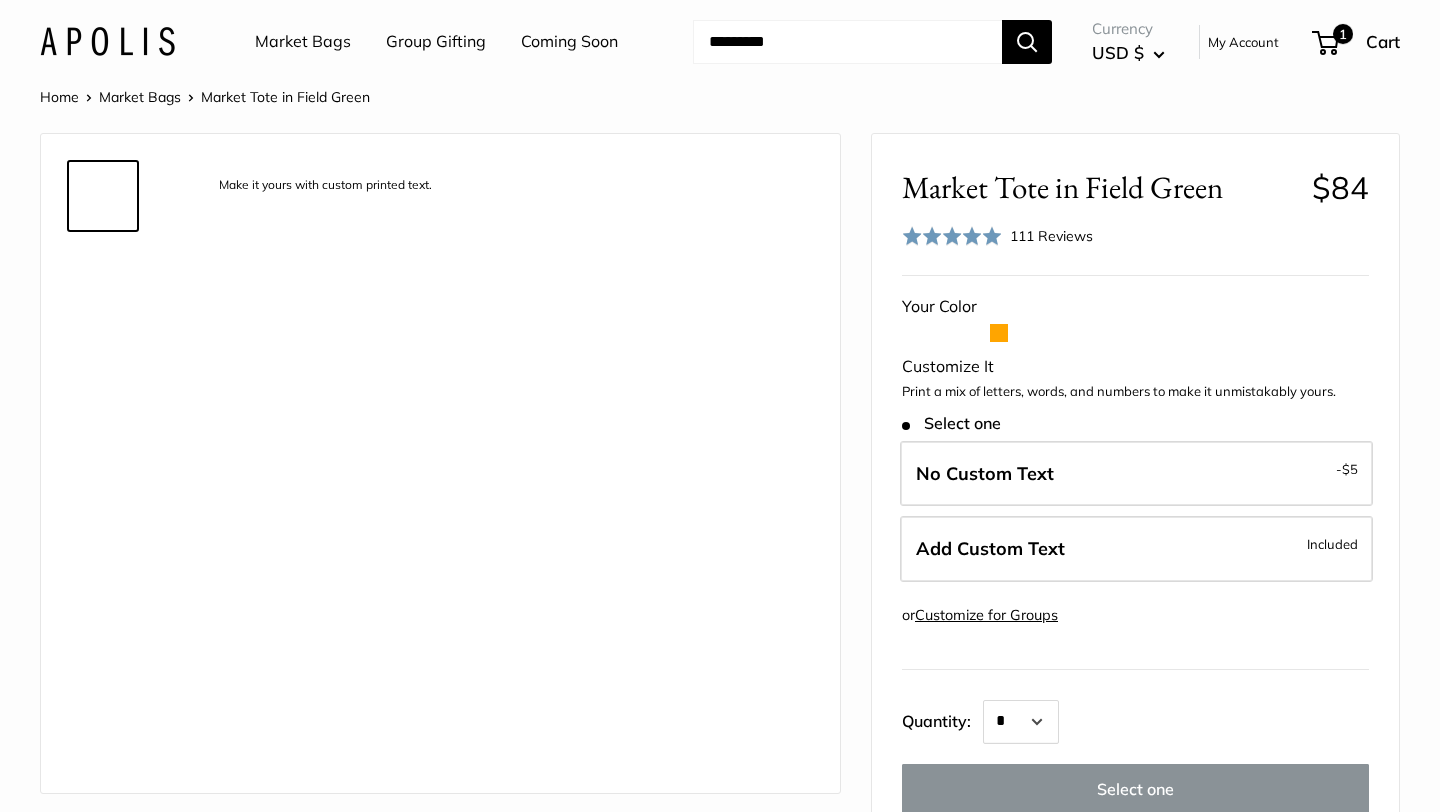 scroll, scrollTop: 0, scrollLeft: 0, axis: both 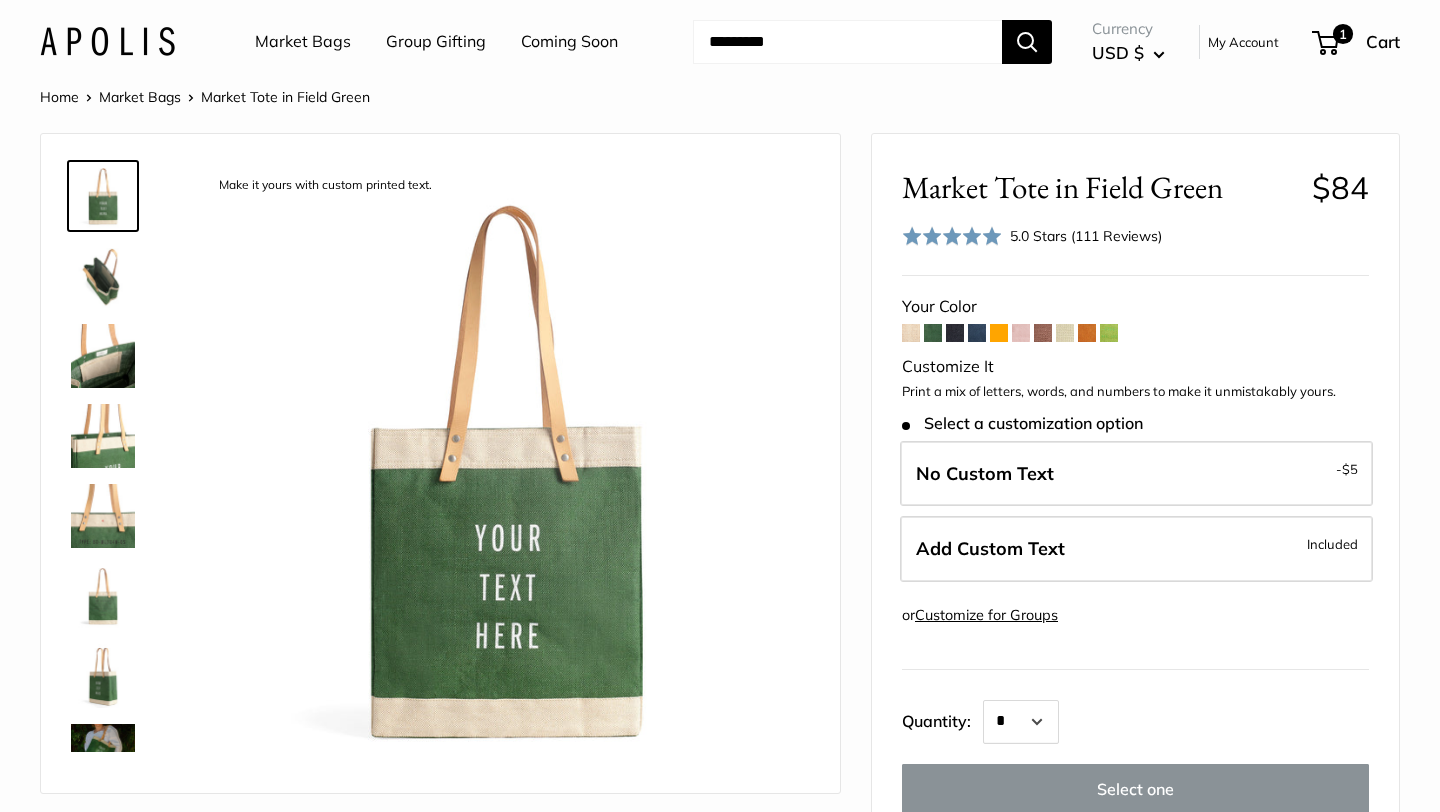 click at bounding box center (955, 333) 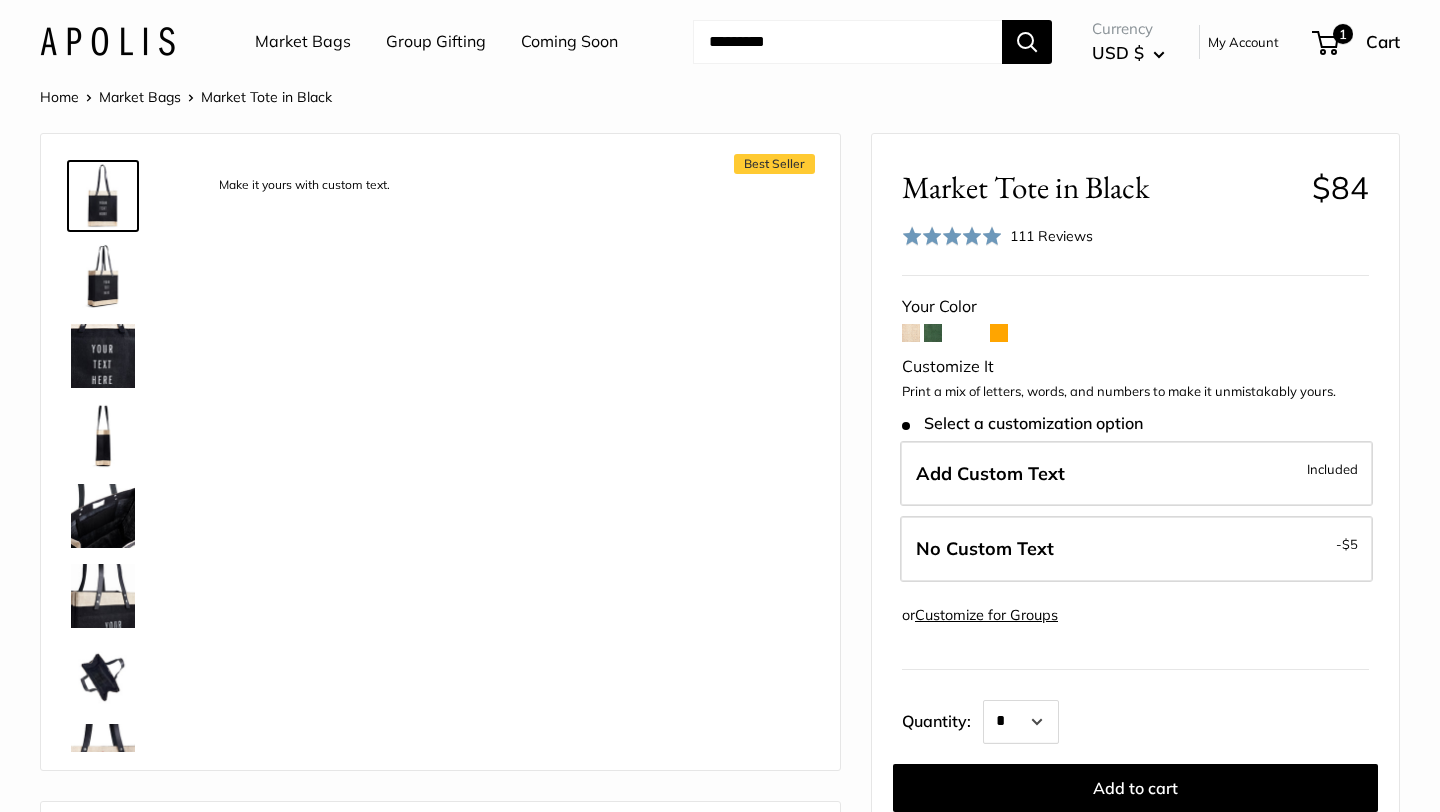 scroll, scrollTop: 0, scrollLeft: 0, axis: both 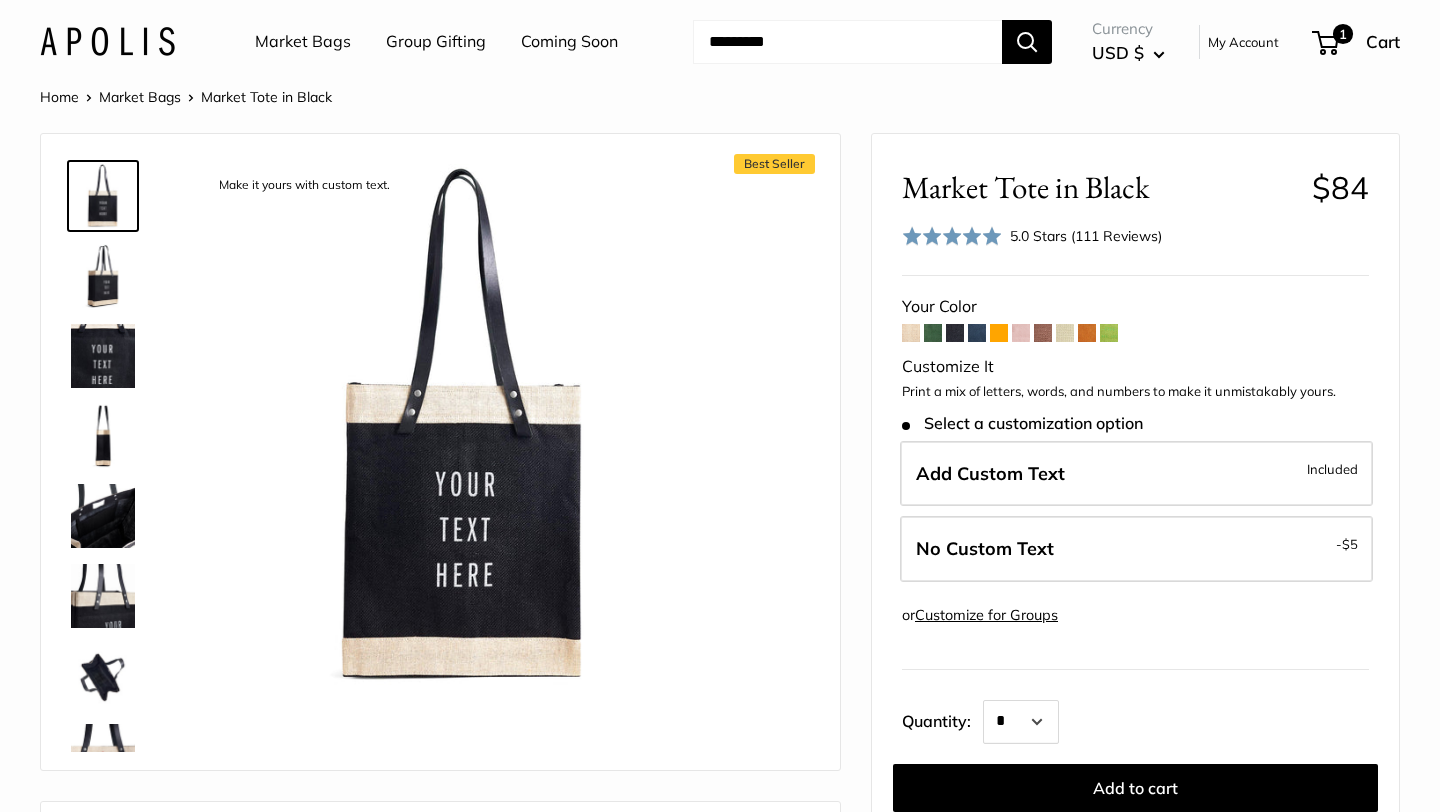 click at bounding box center [977, 333] 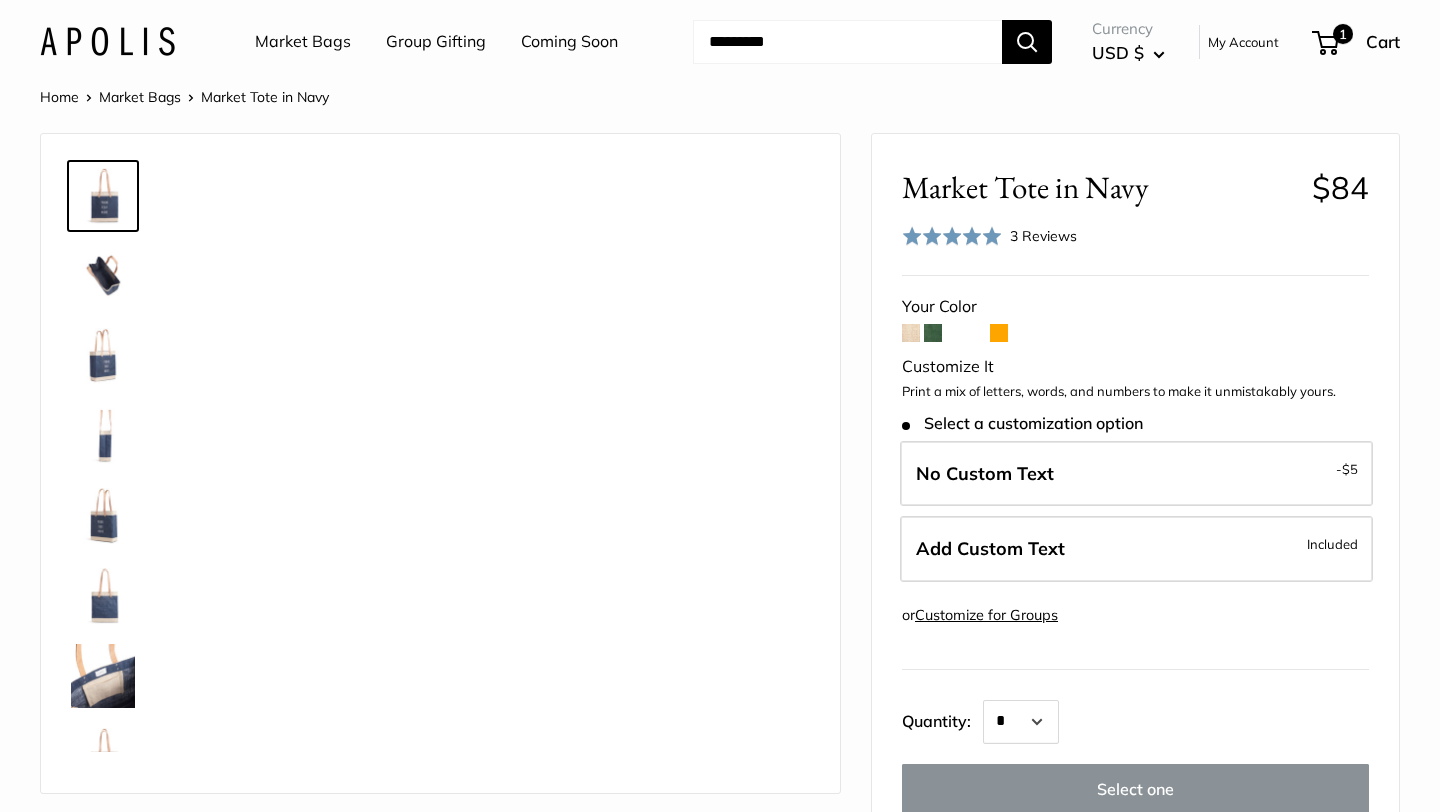 scroll, scrollTop: 0, scrollLeft: 0, axis: both 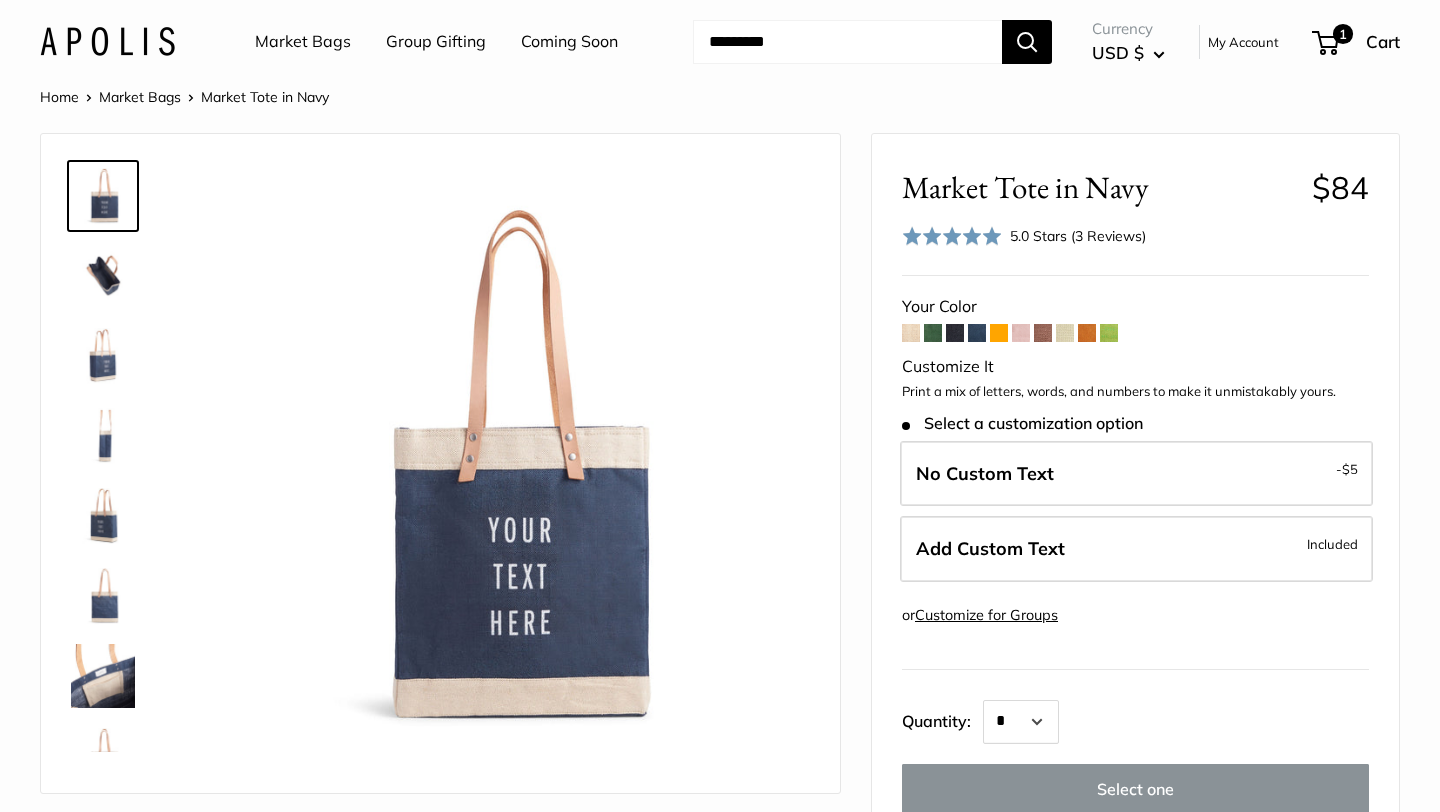click at bounding box center (999, 333) 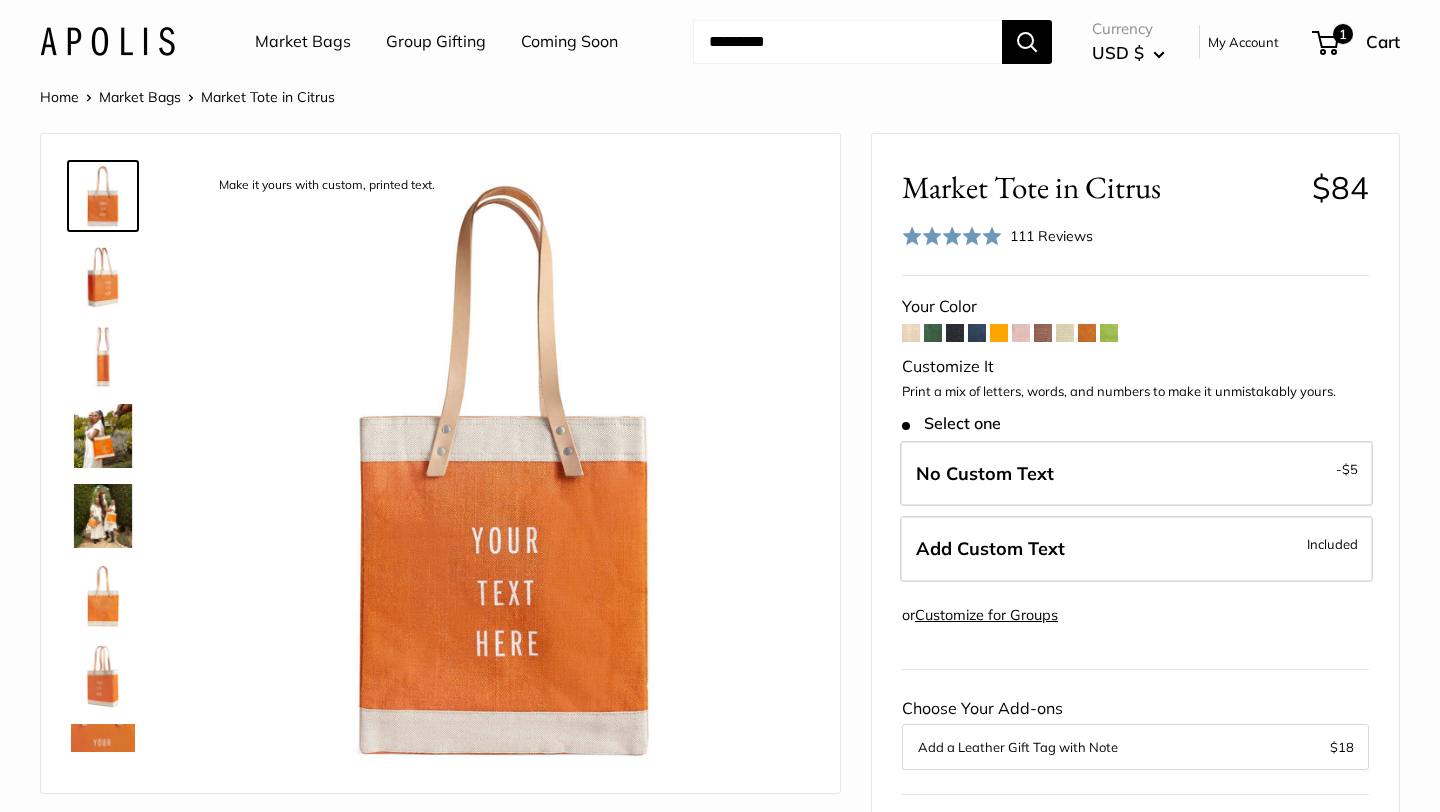 scroll, scrollTop: 0, scrollLeft: 0, axis: both 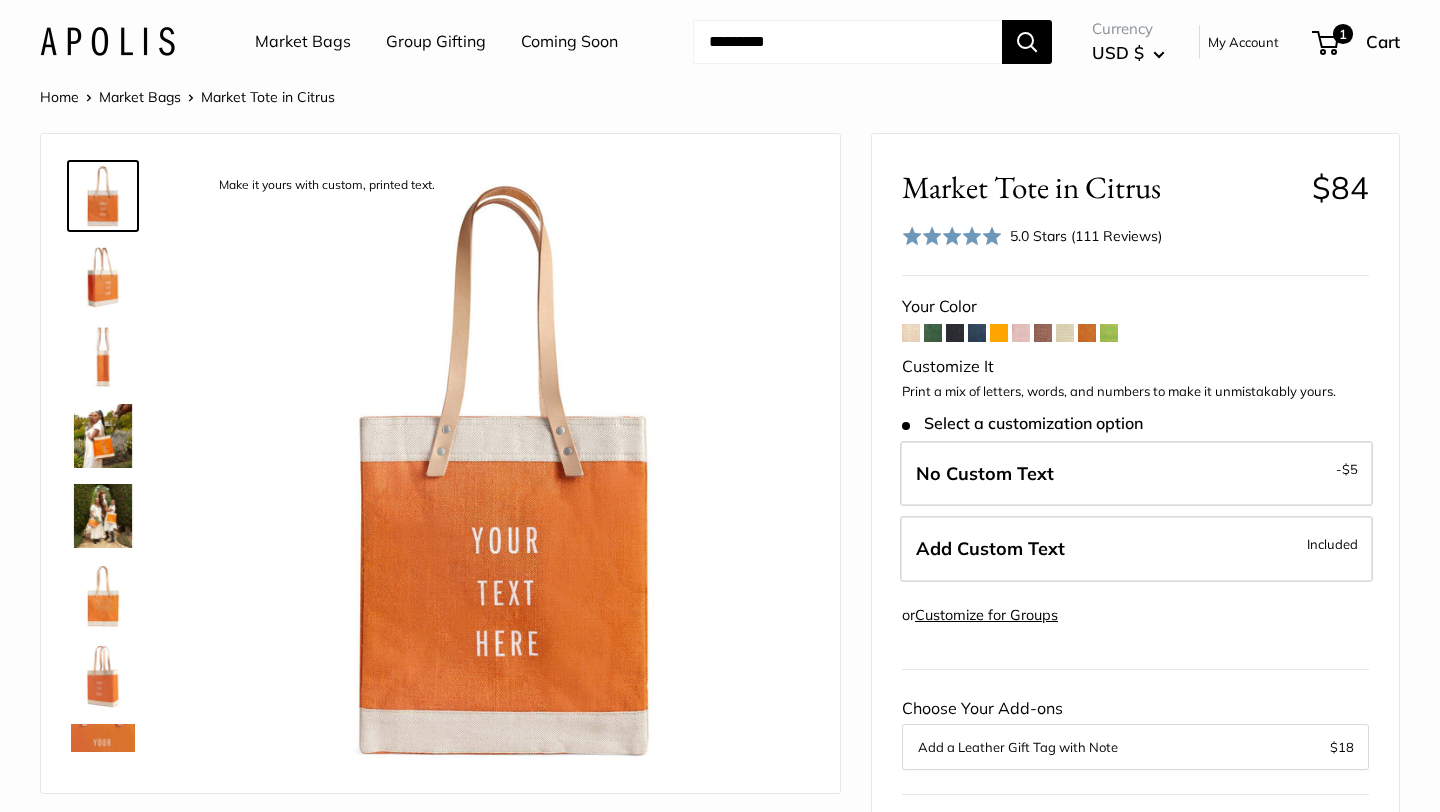 click at bounding box center (1021, 333) 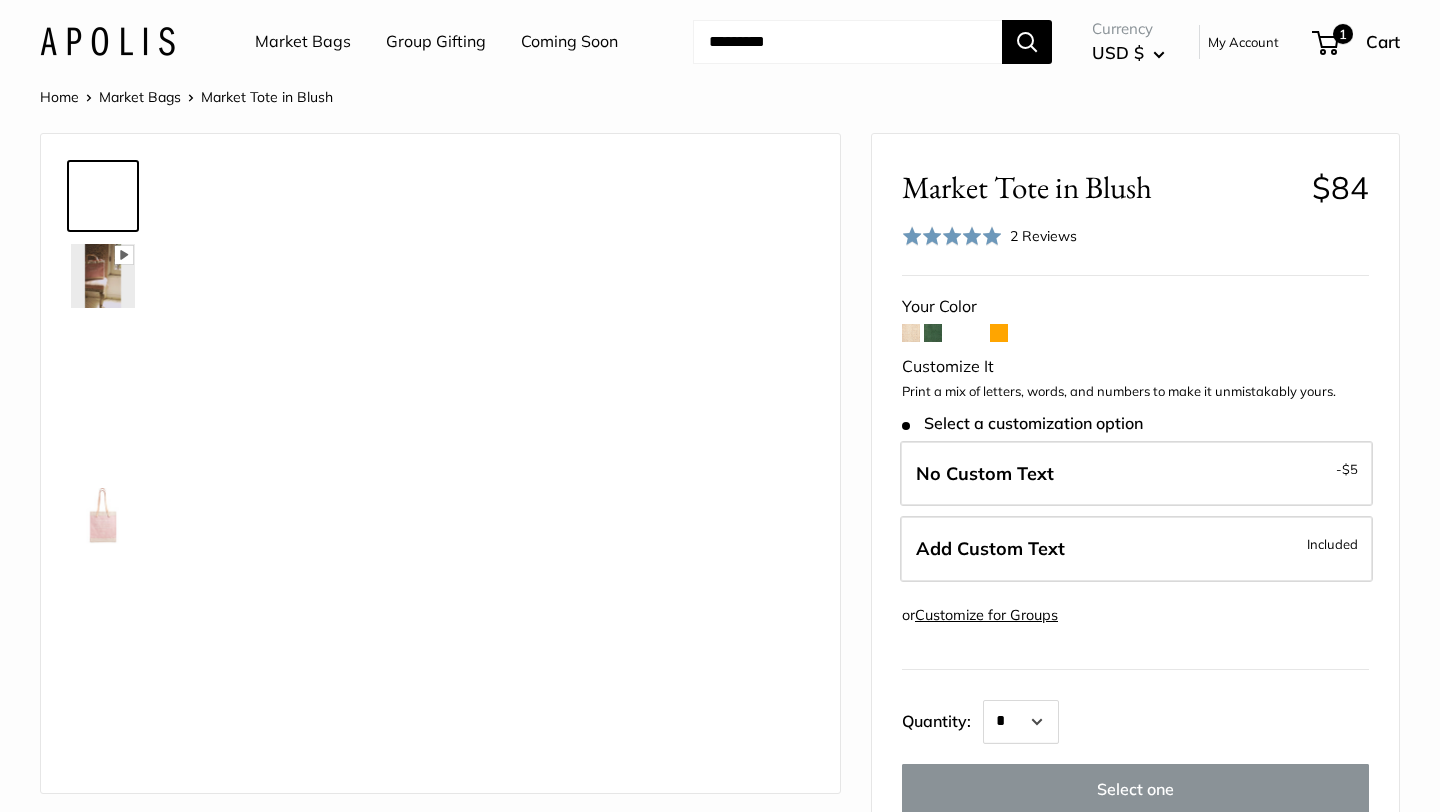 scroll, scrollTop: 0, scrollLeft: 0, axis: both 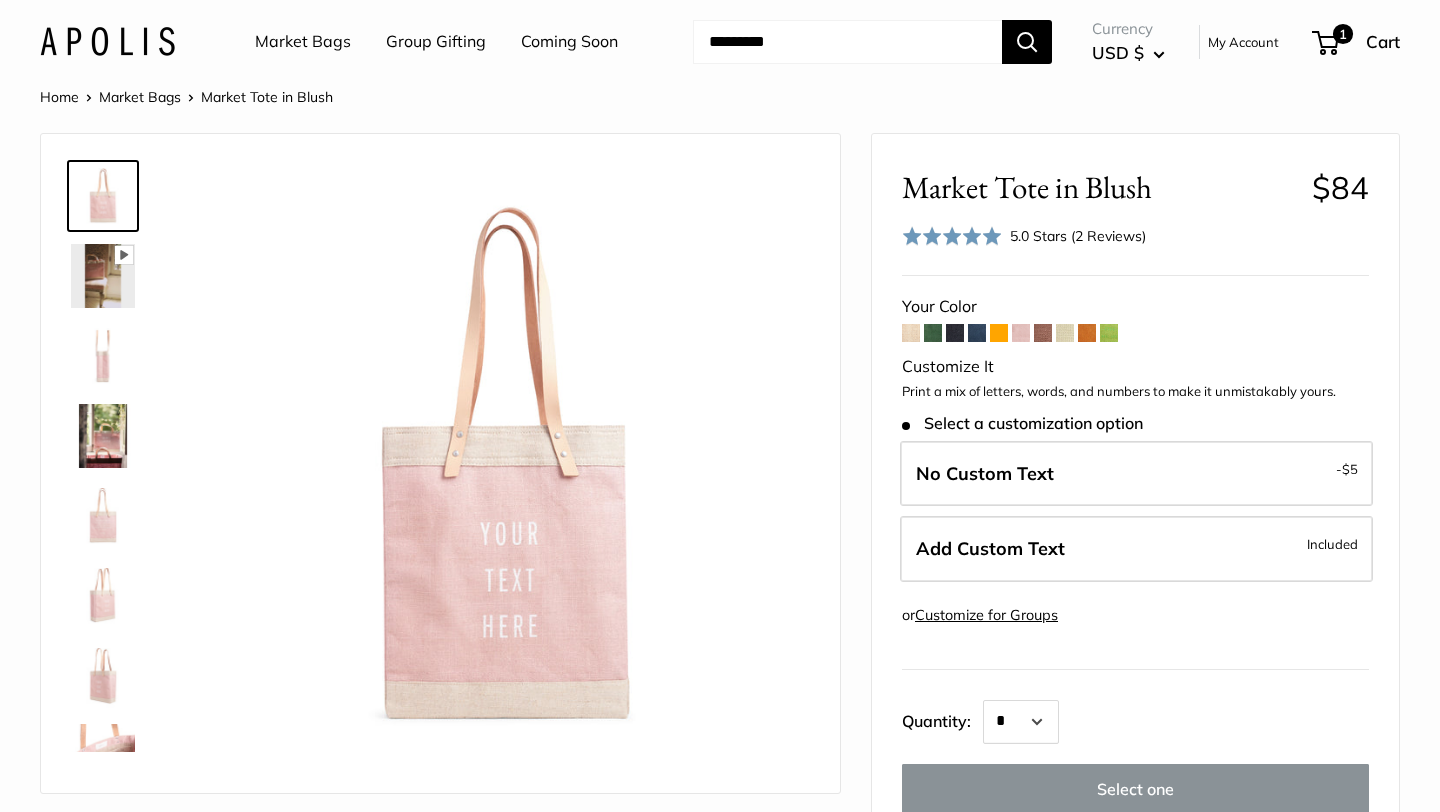 click at bounding box center (1043, 333) 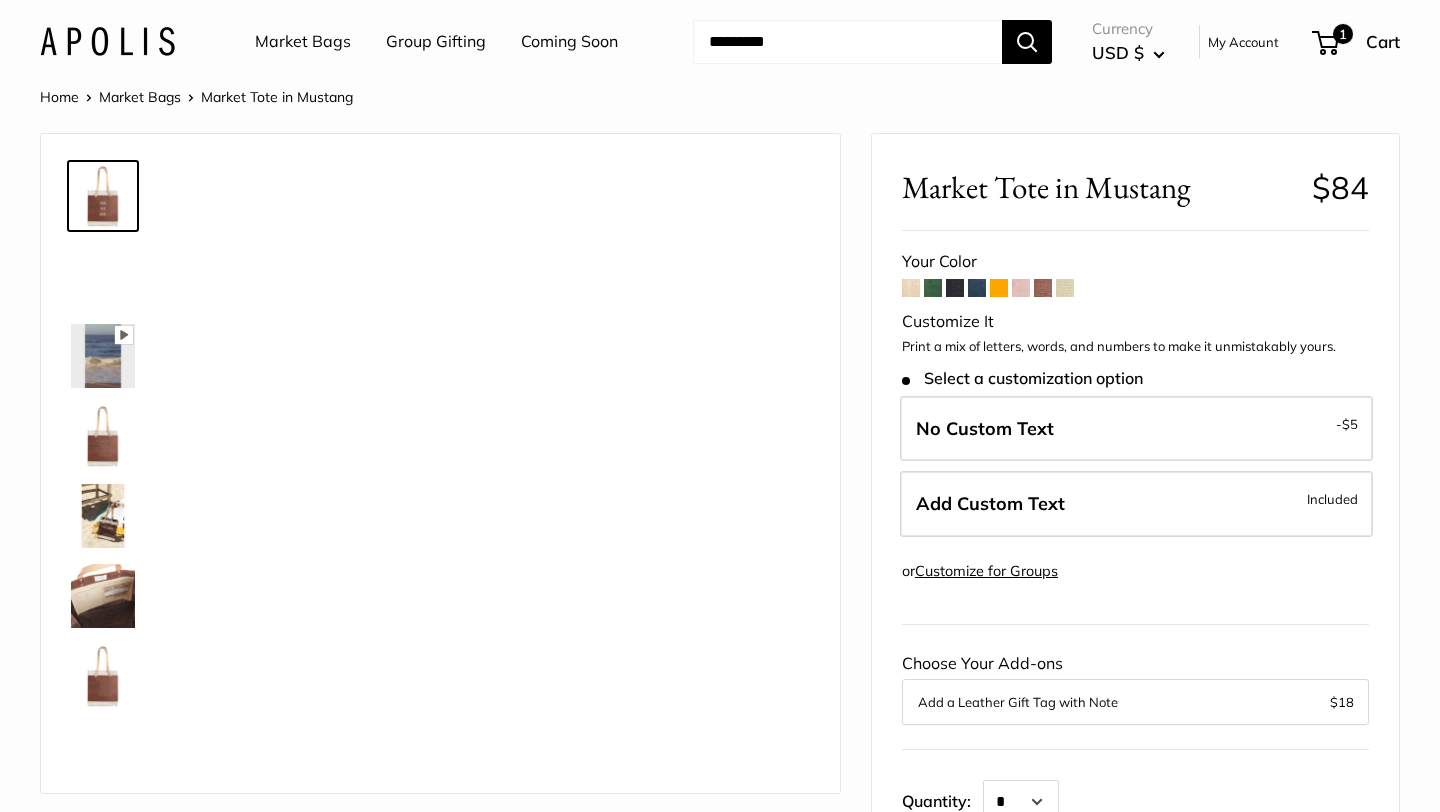 scroll, scrollTop: 0, scrollLeft: 0, axis: both 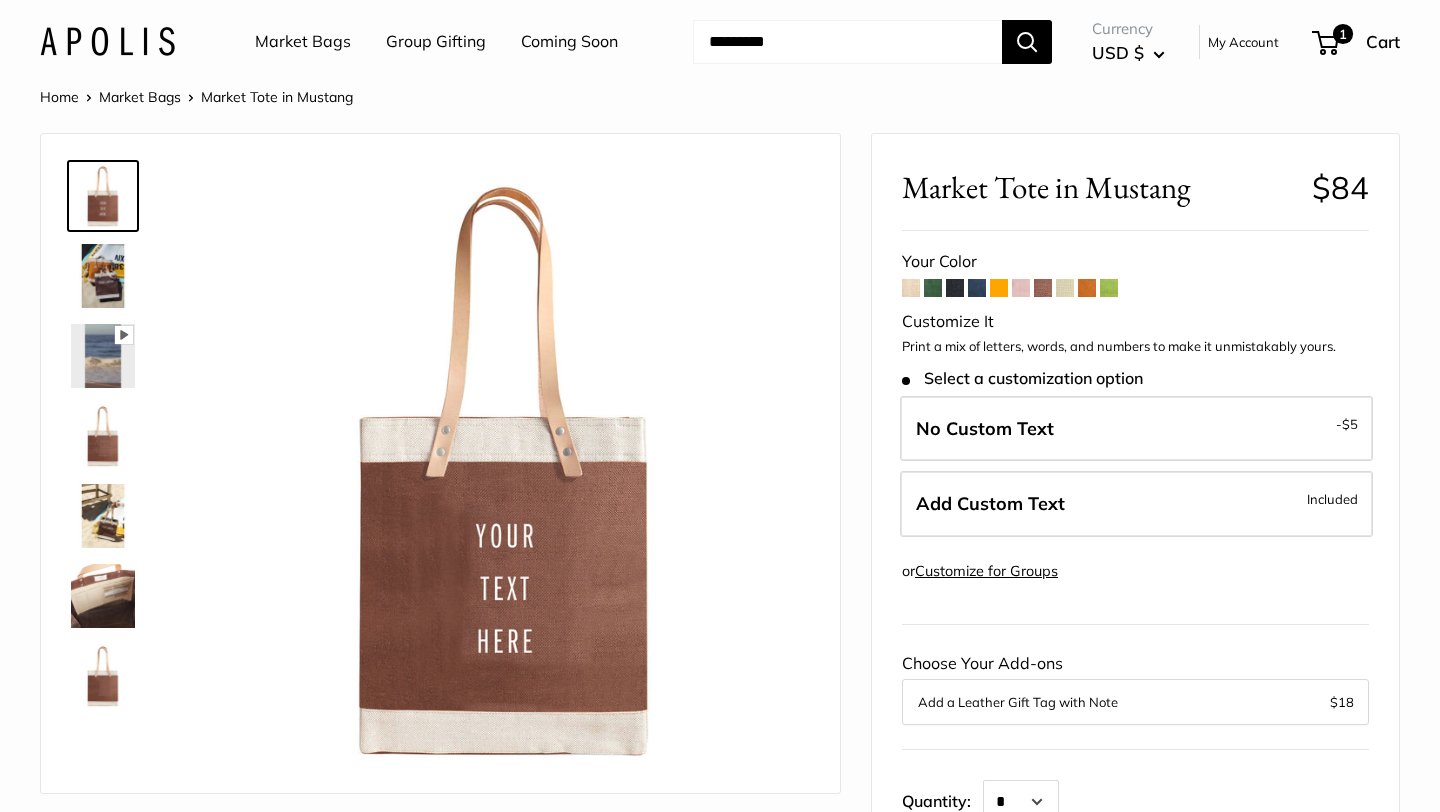 click at bounding box center [1065, 288] 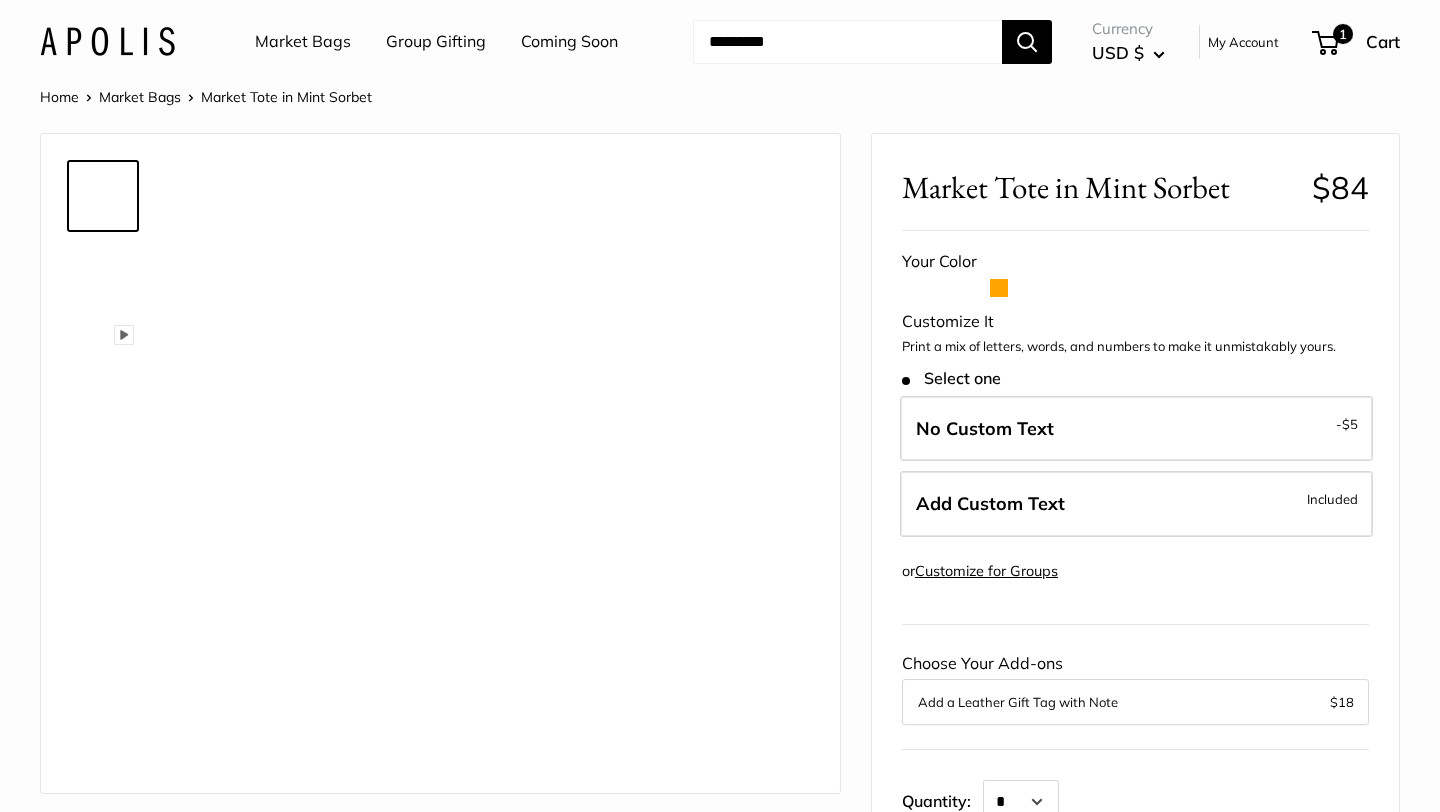 scroll, scrollTop: 0, scrollLeft: 0, axis: both 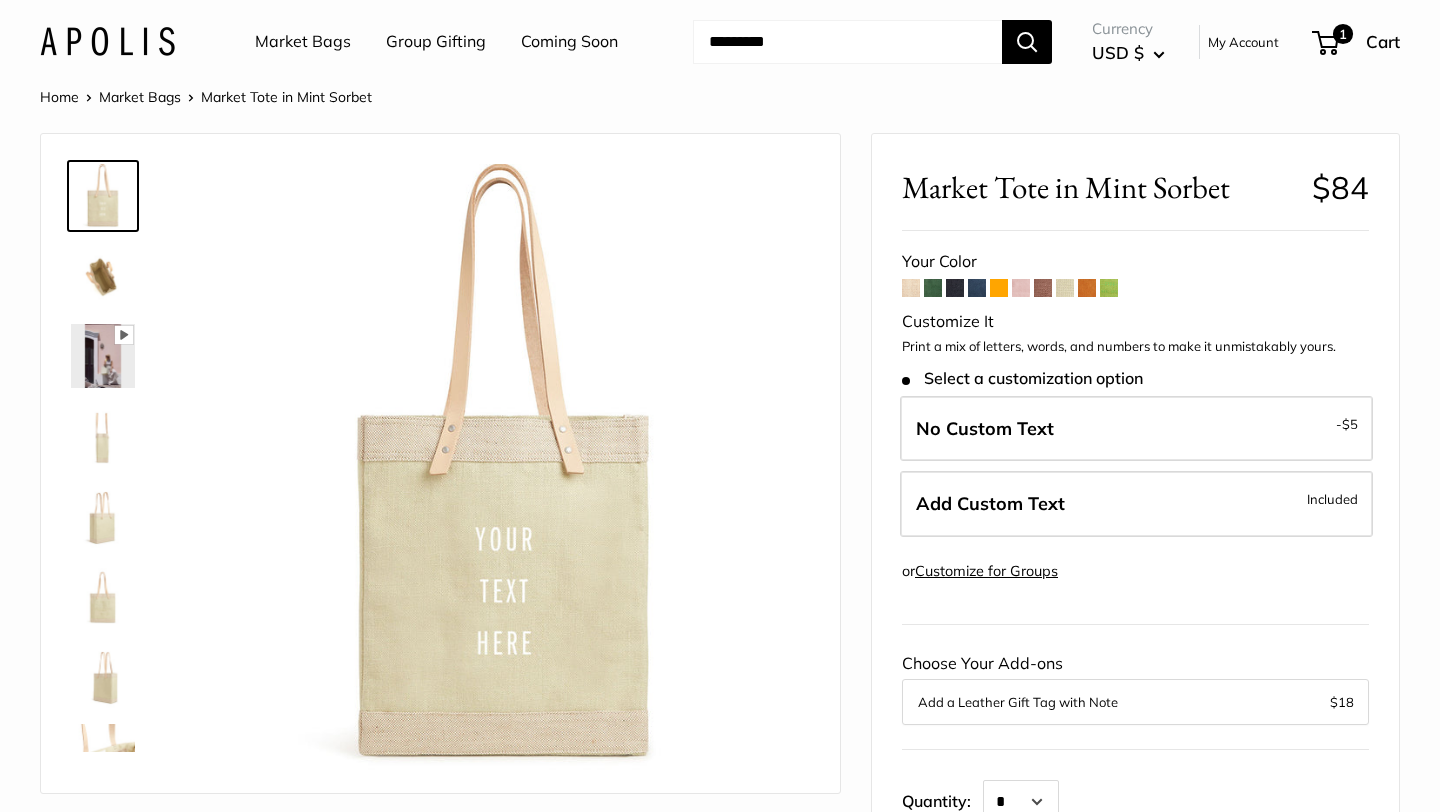 click at bounding box center [1087, 288] 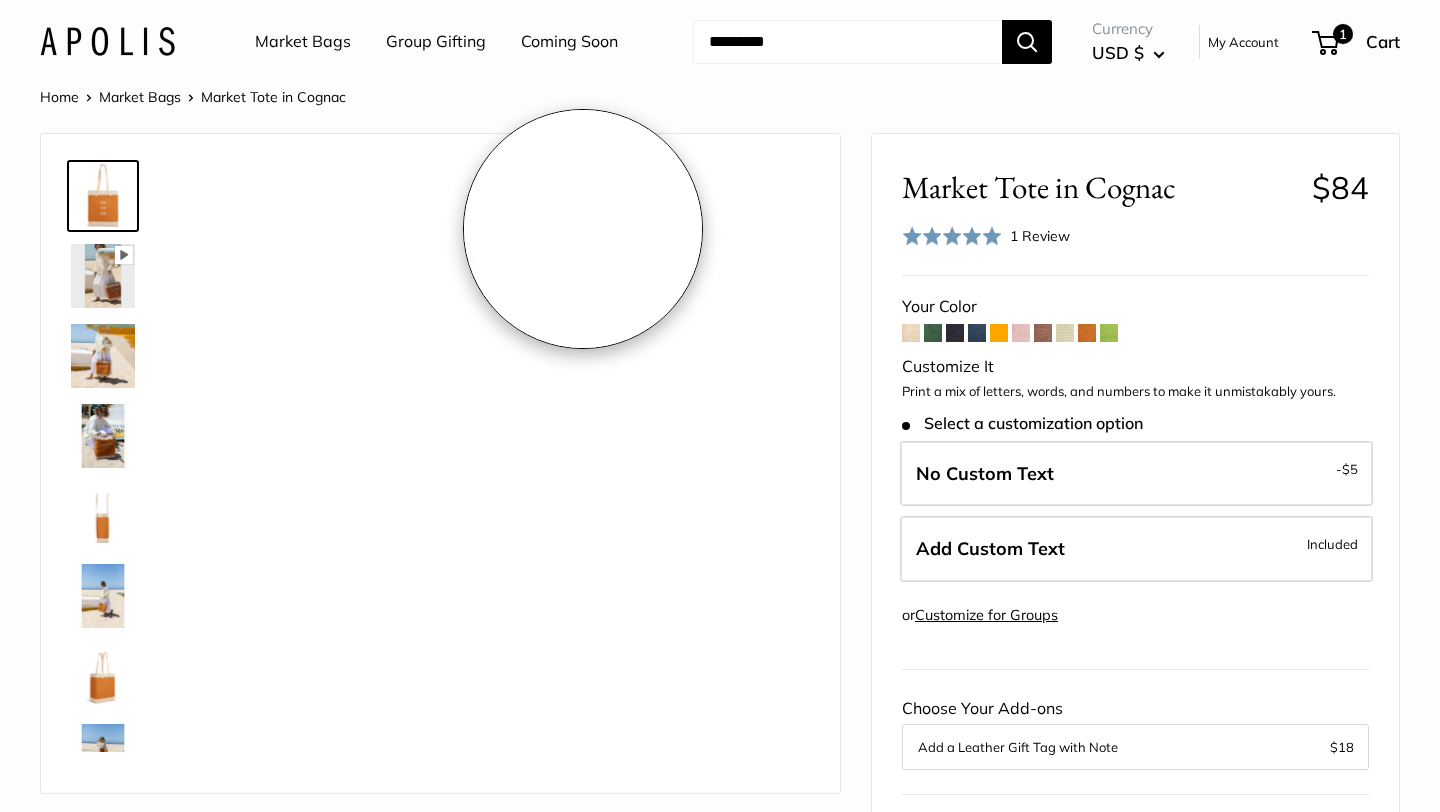 scroll, scrollTop: 0, scrollLeft: 0, axis: both 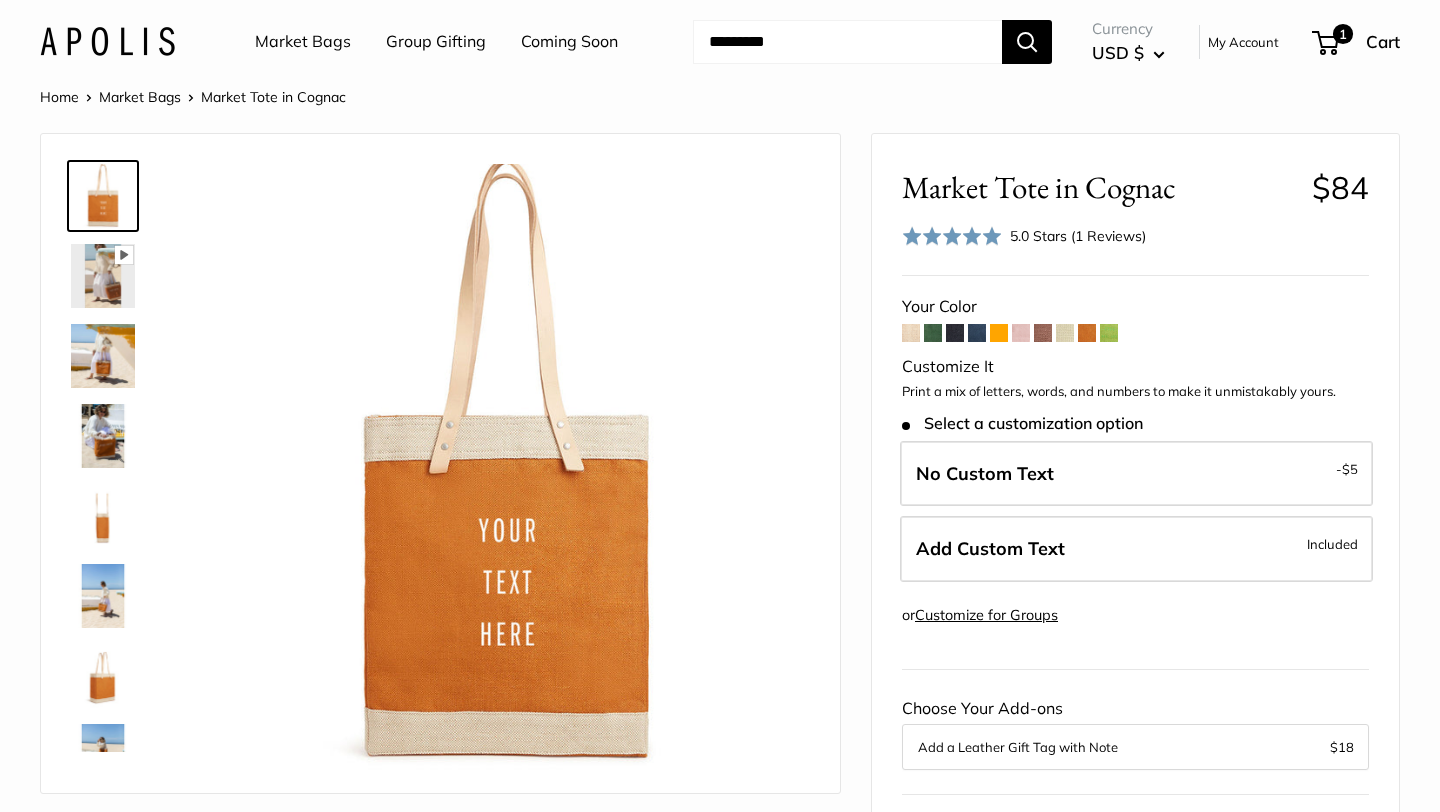 click at bounding box center [1109, 333] 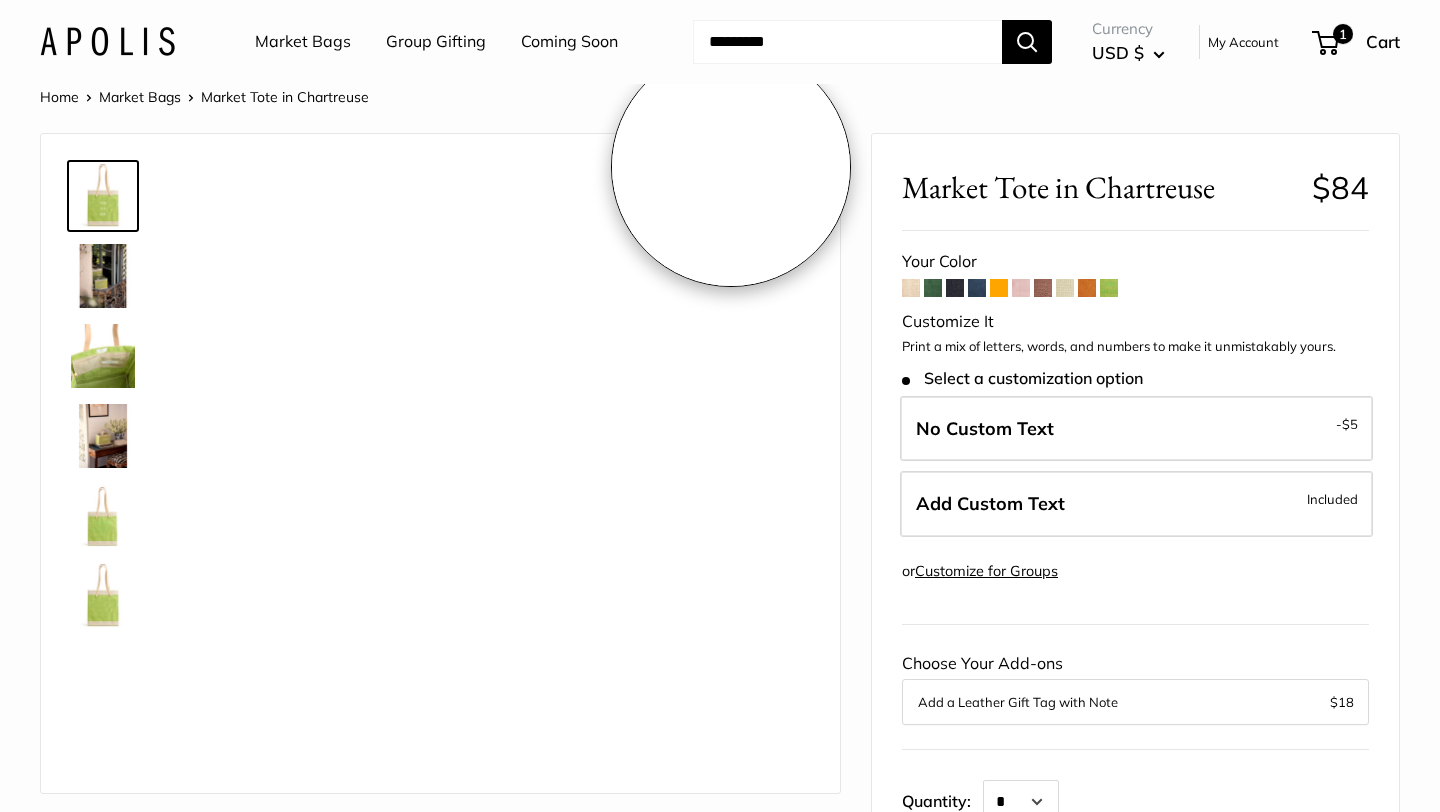scroll, scrollTop: 0, scrollLeft: 0, axis: both 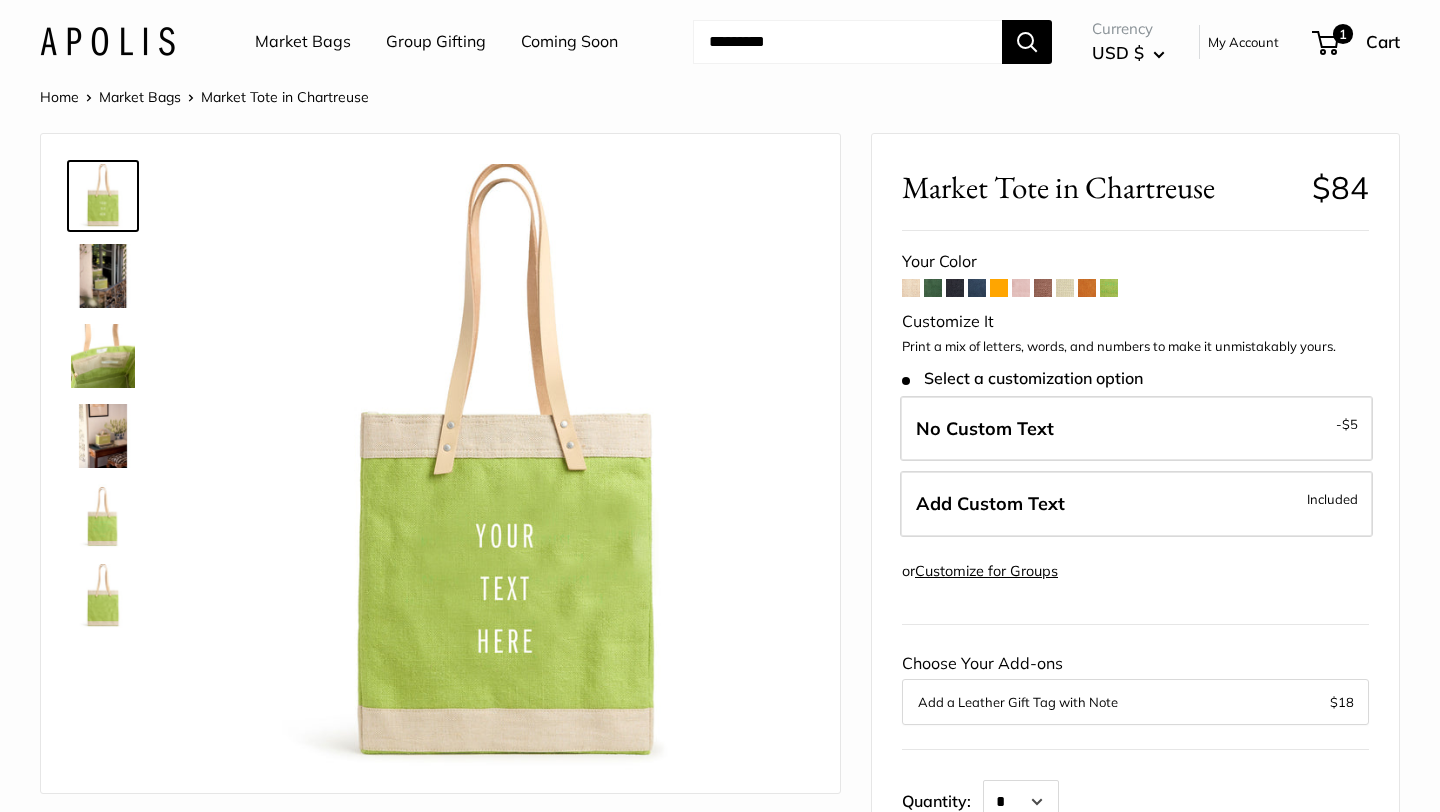click at bounding box center [1065, 288] 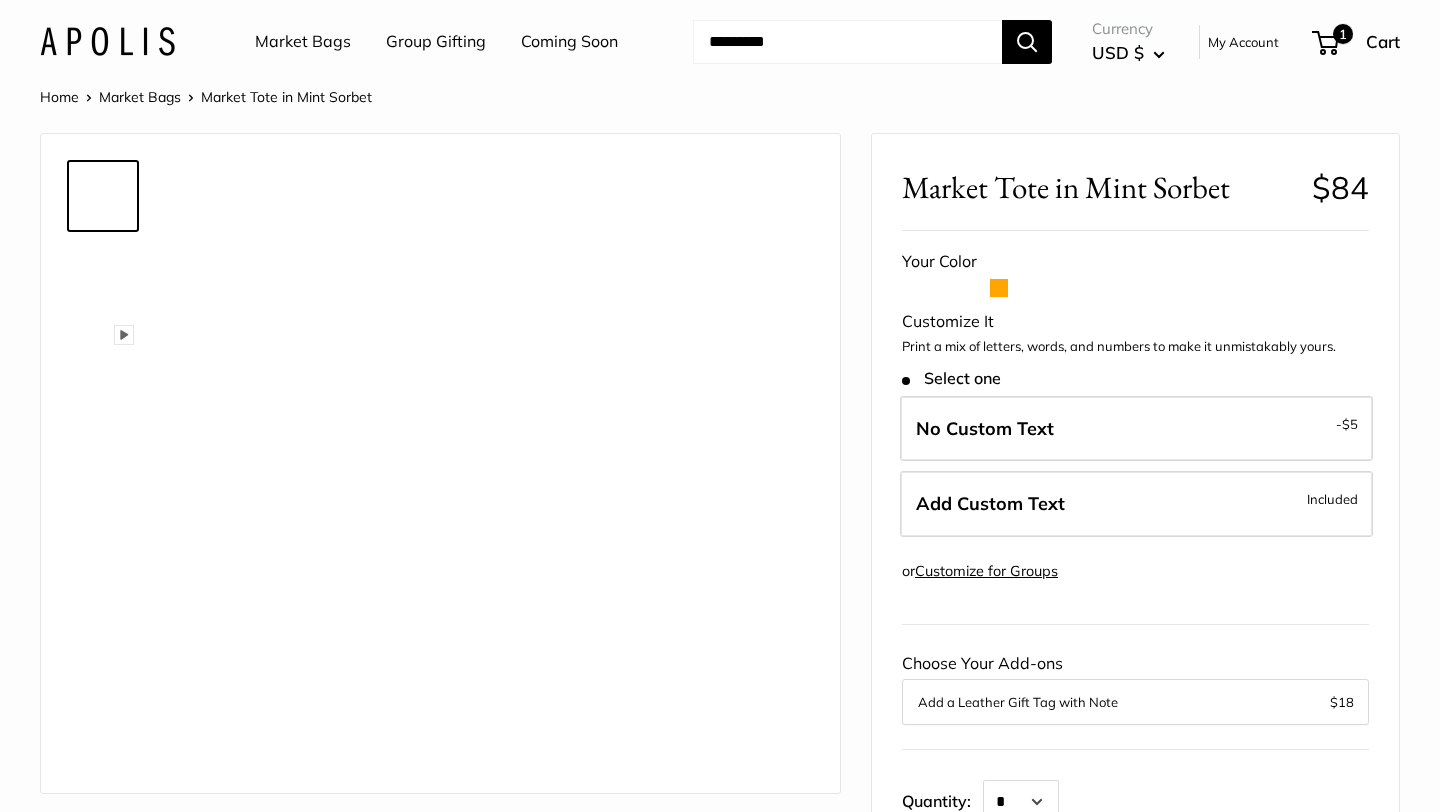 scroll, scrollTop: 0, scrollLeft: 0, axis: both 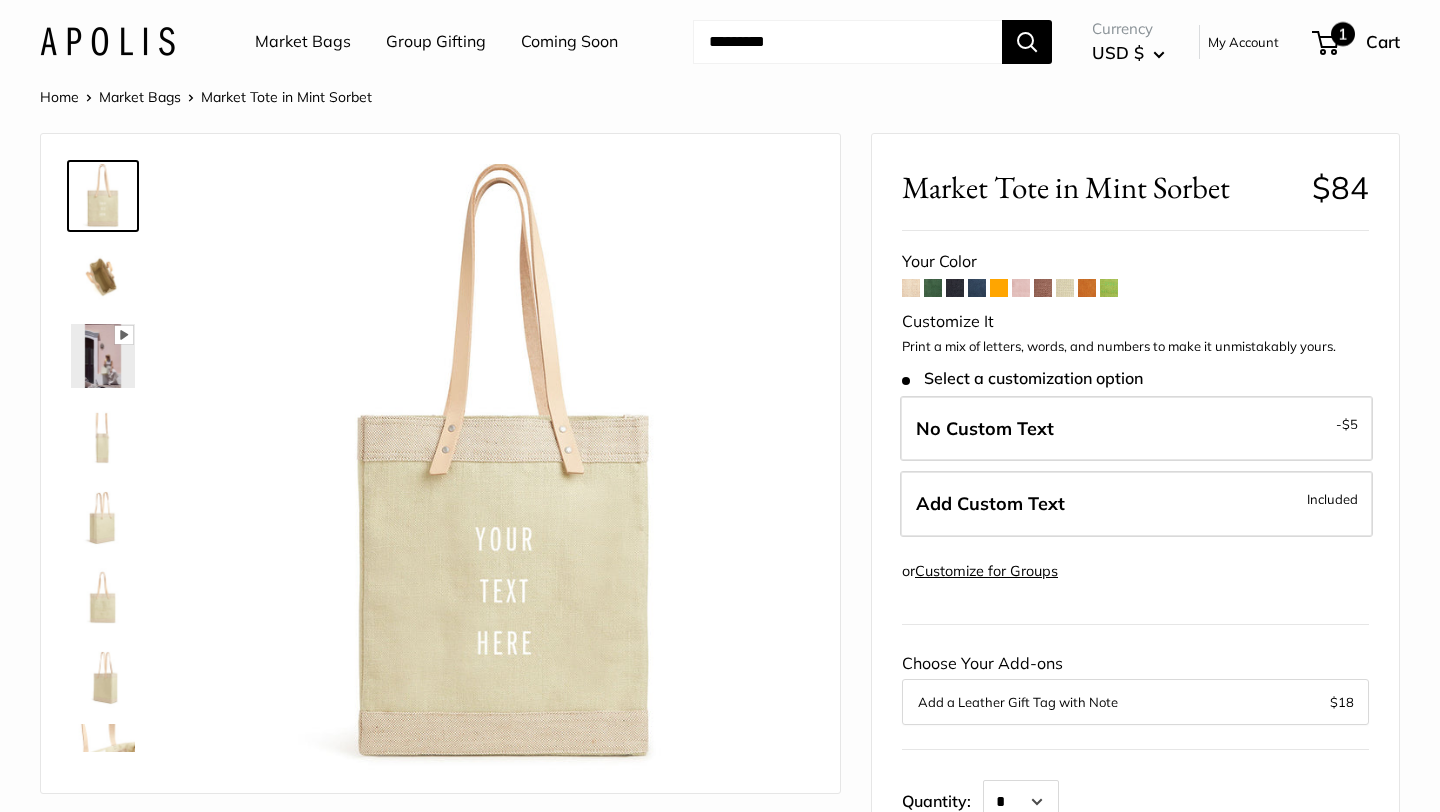 click on "1" at bounding box center [1343, 34] 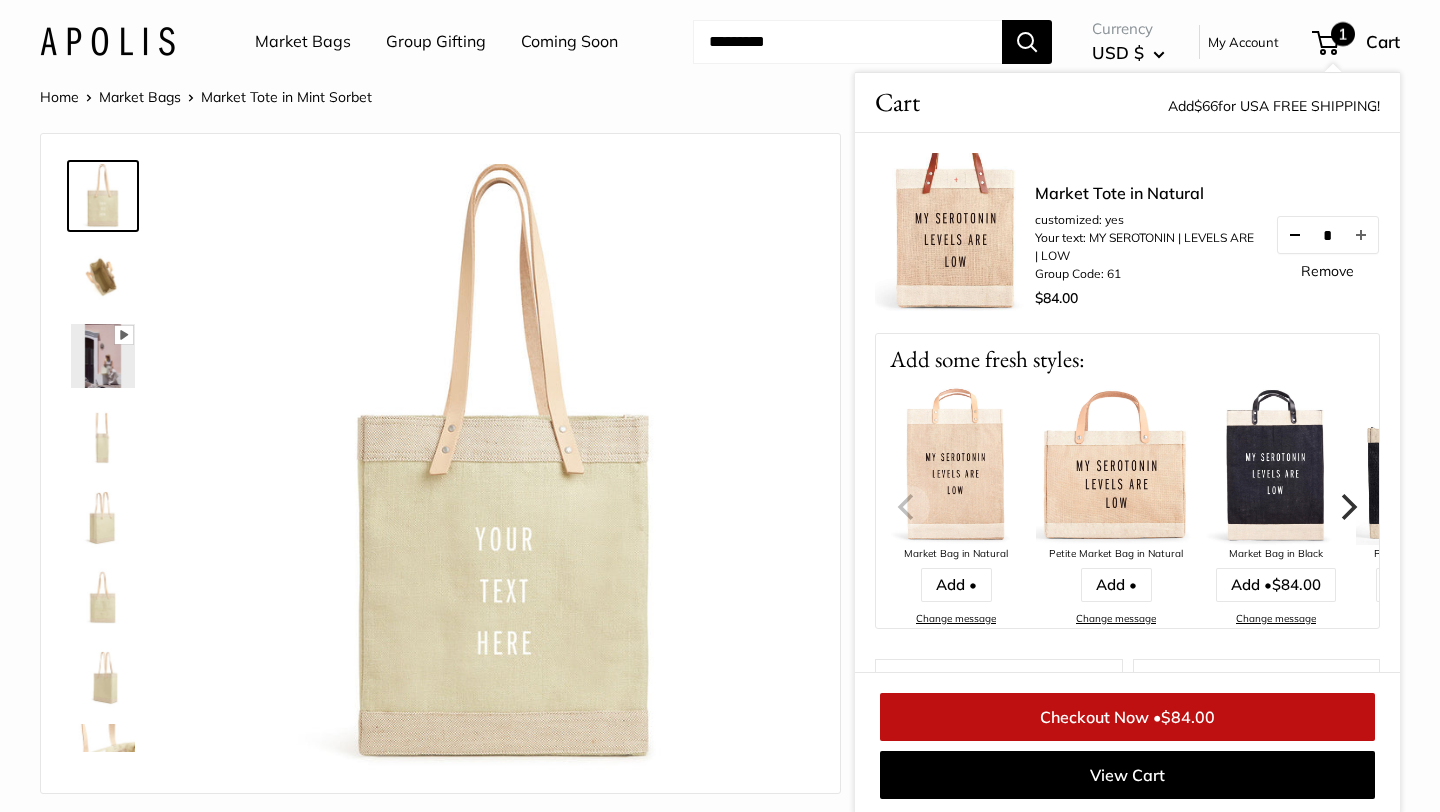click at bounding box center (1295, 235) 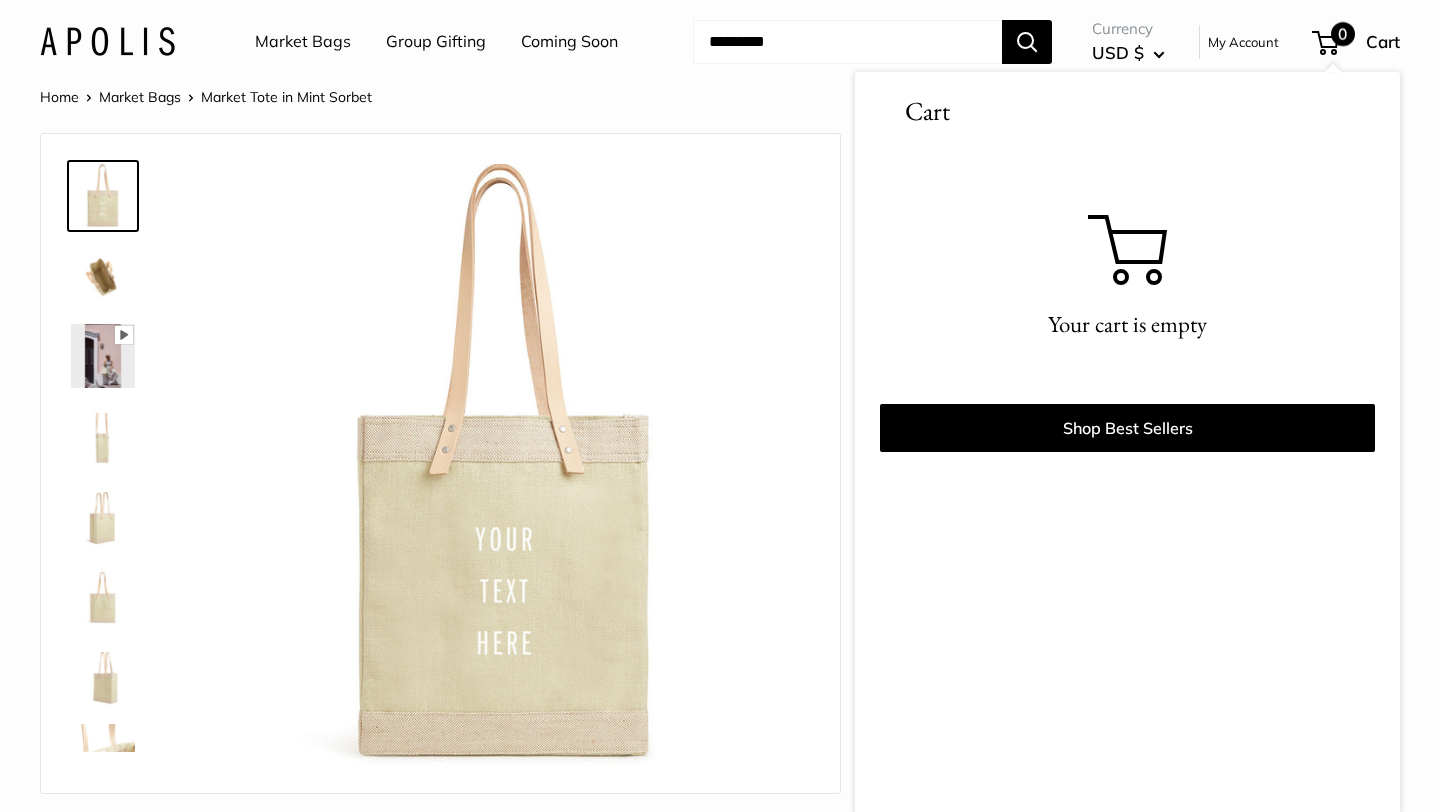 click on "Market Bags Group Gifting Coming Soon
Need help?
Text Us:  20919
hello@apolisglobal.com
Follow Us
Facebook
Twitter
Instagram
Pinterest
YouTube
Vimeo
Tumblr
Market Bags Group Gifting Coming Soon" at bounding box center [720, 42] 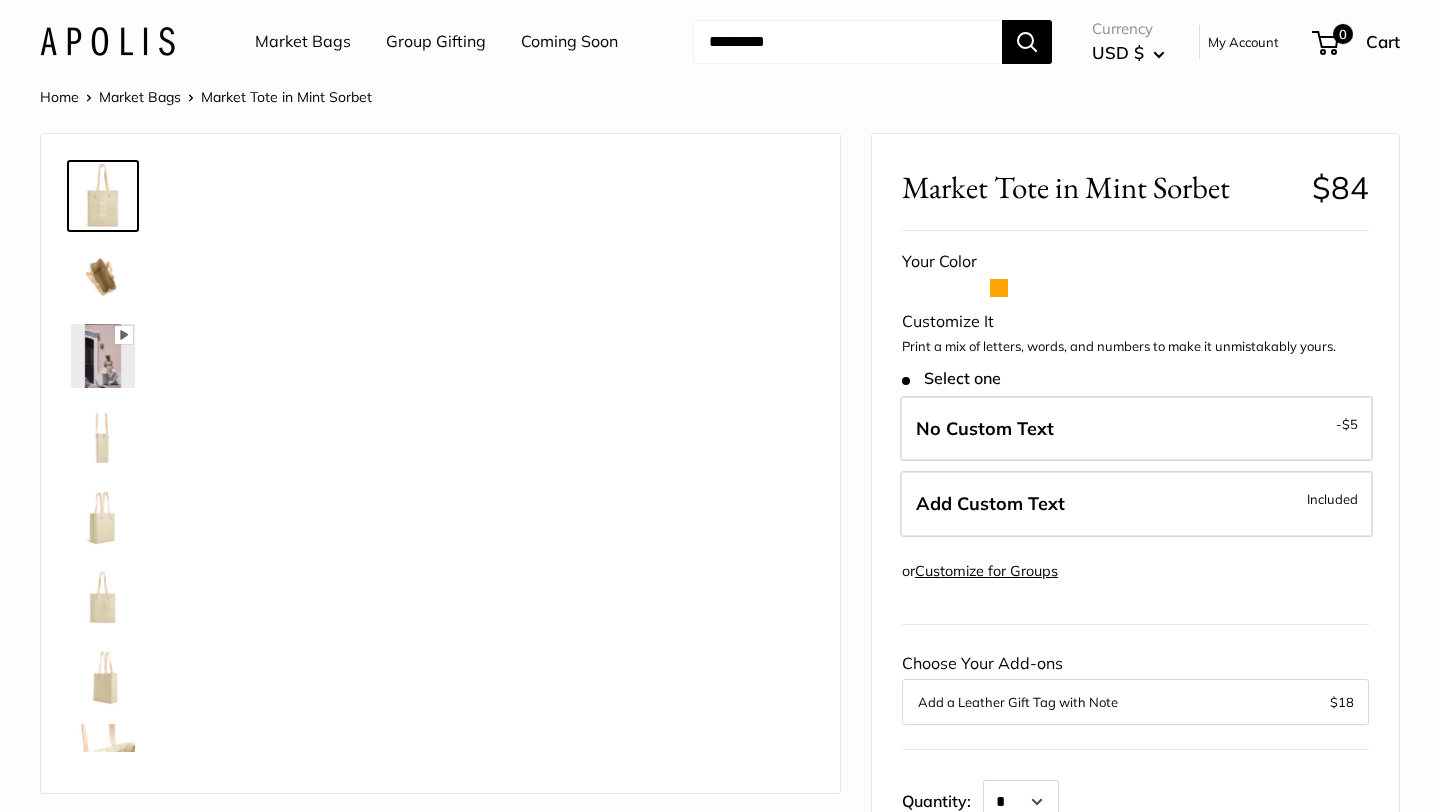 scroll, scrollTop: 0, scrollLeft: 0, axis: both 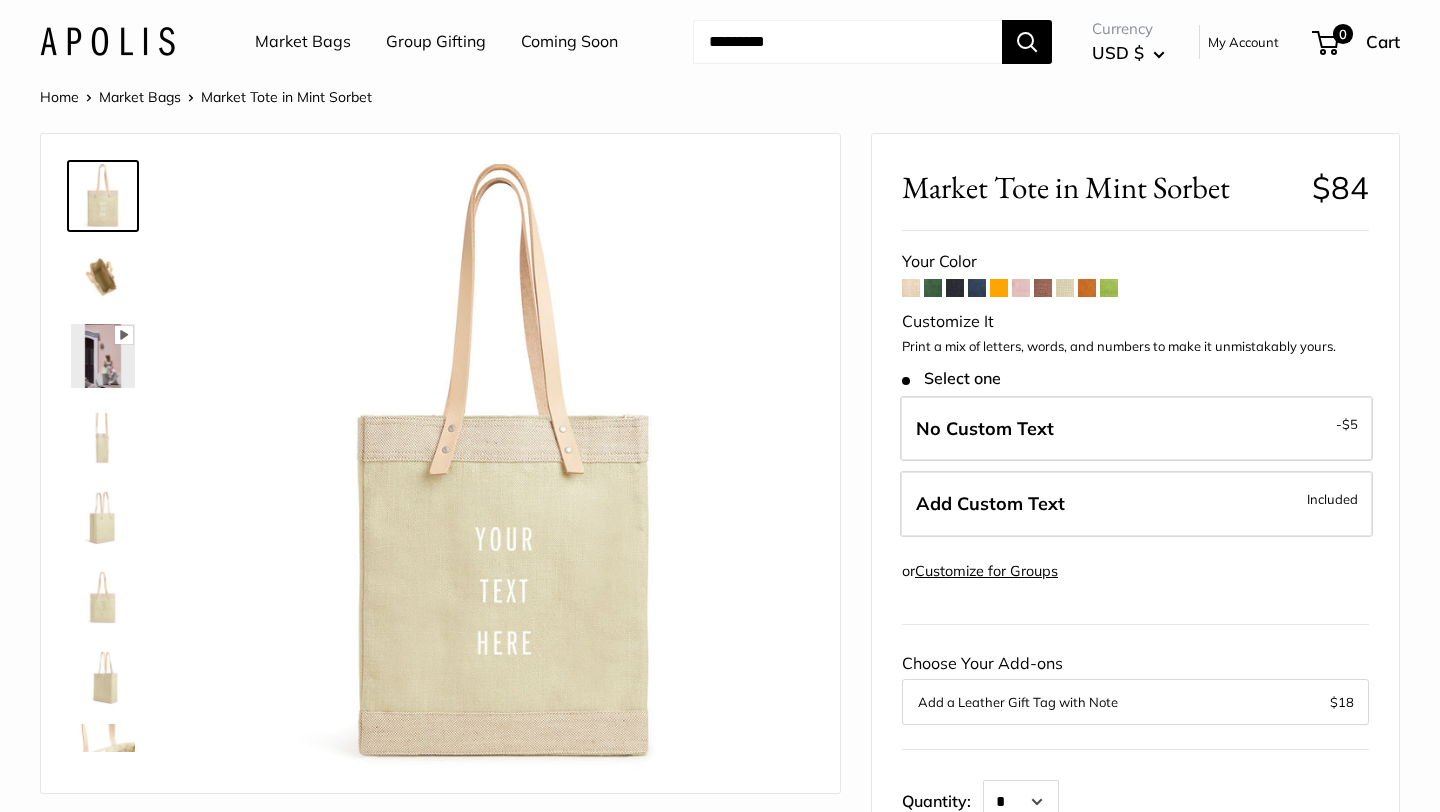 click at bounding box center (911, 288) 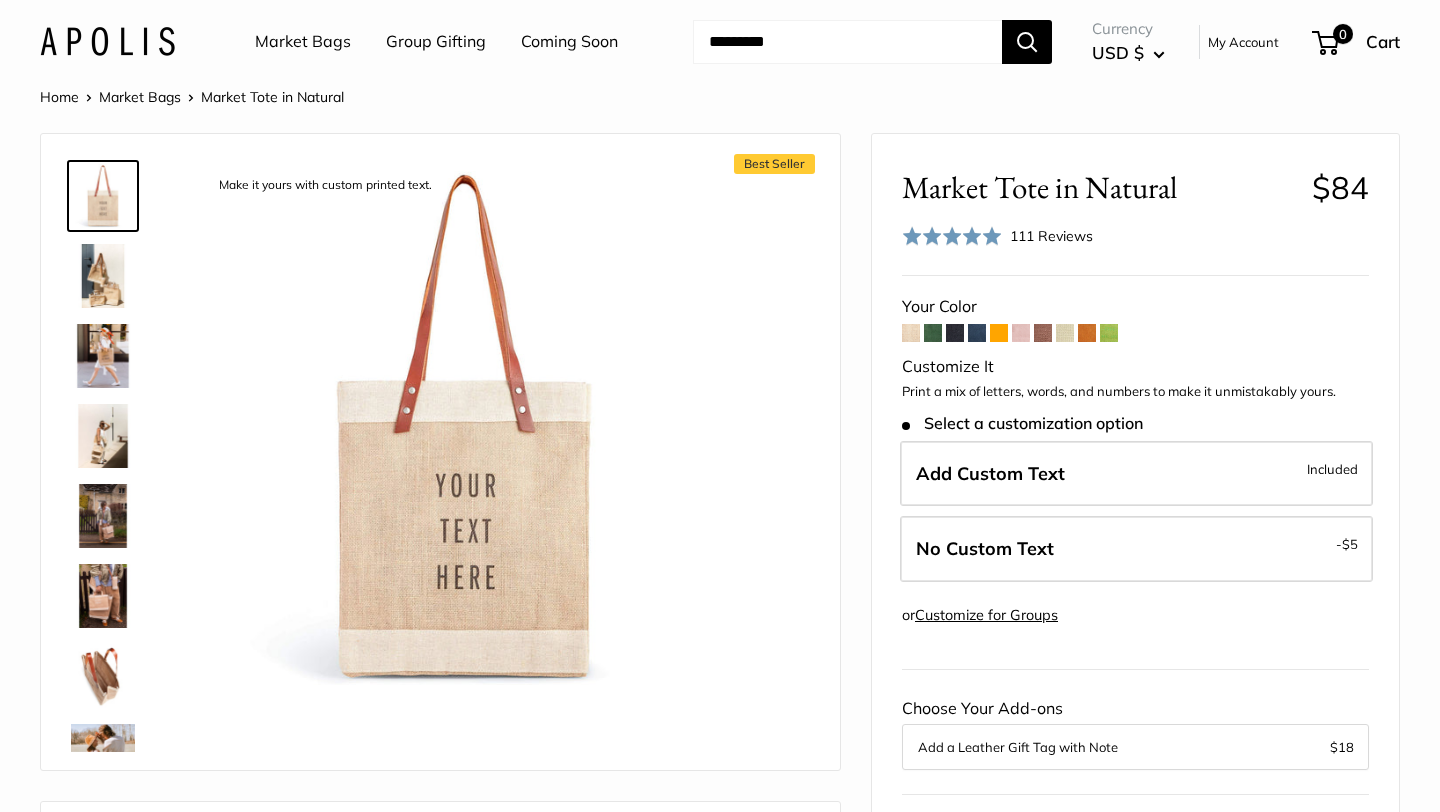 scroll, scrollTop: 0, scrollLeft: 0, axis: both 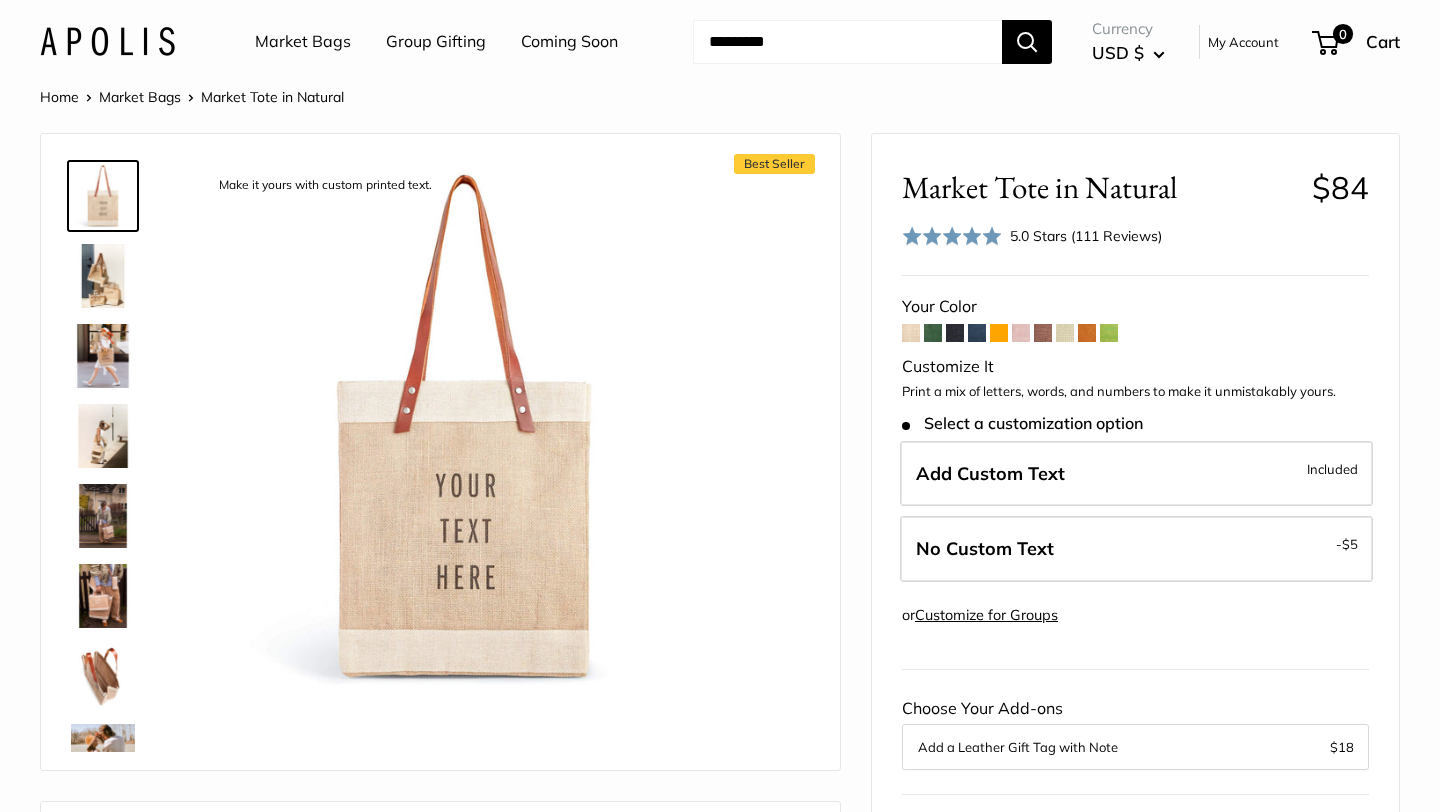 click at bounding box center (1021, 333) 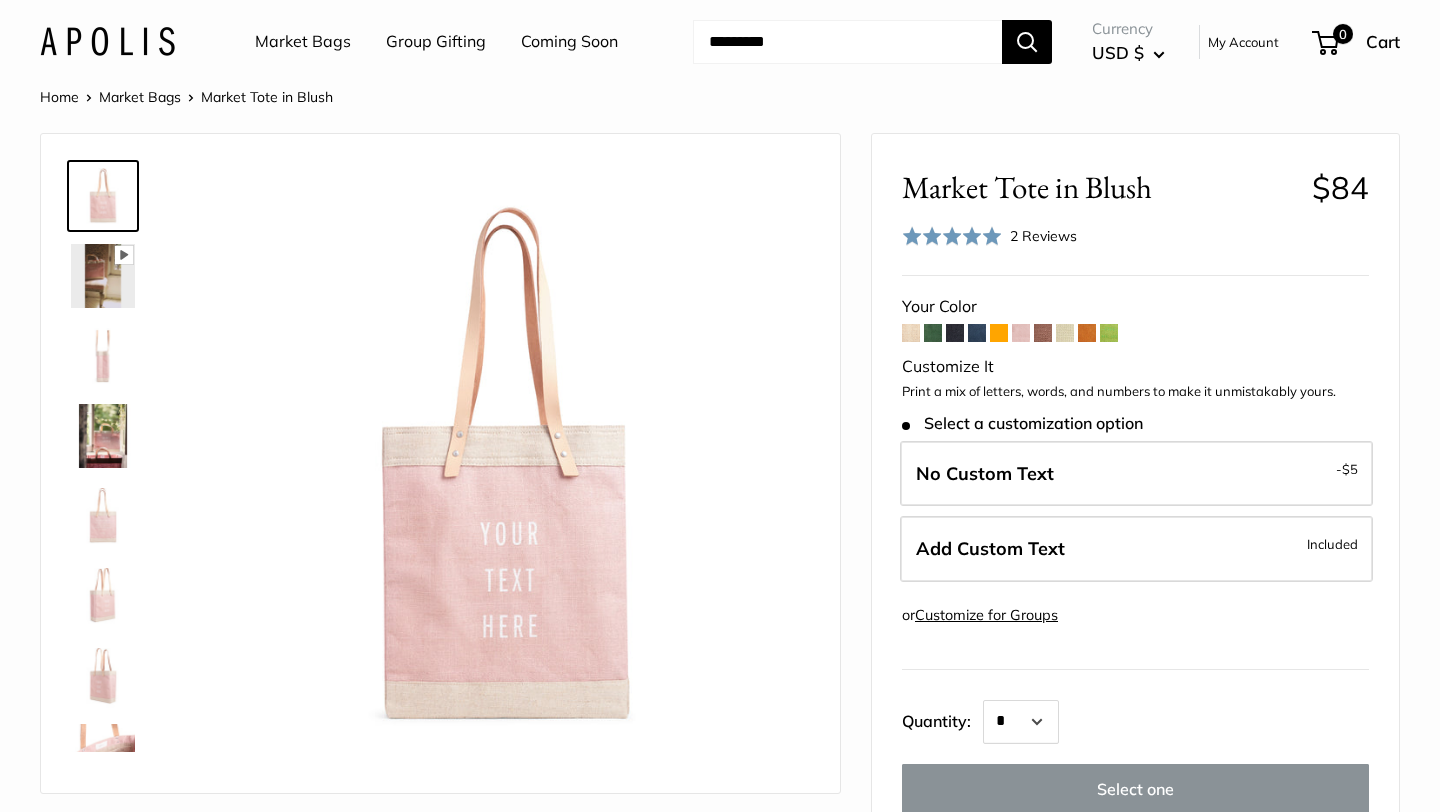 scroll, scrollTop: 0, scrollLeft: 0, axis: both 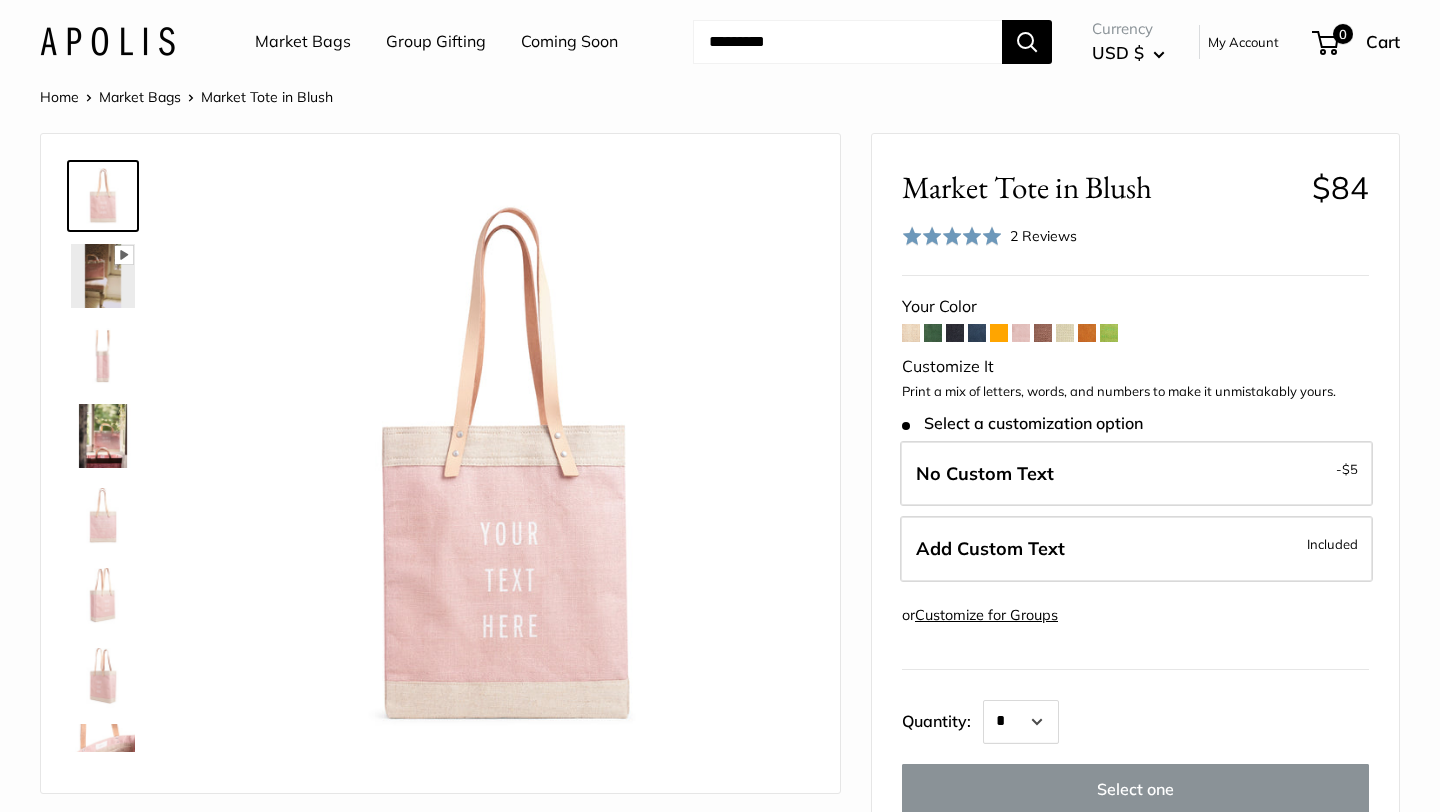 click at bounding box center [1065, 333] 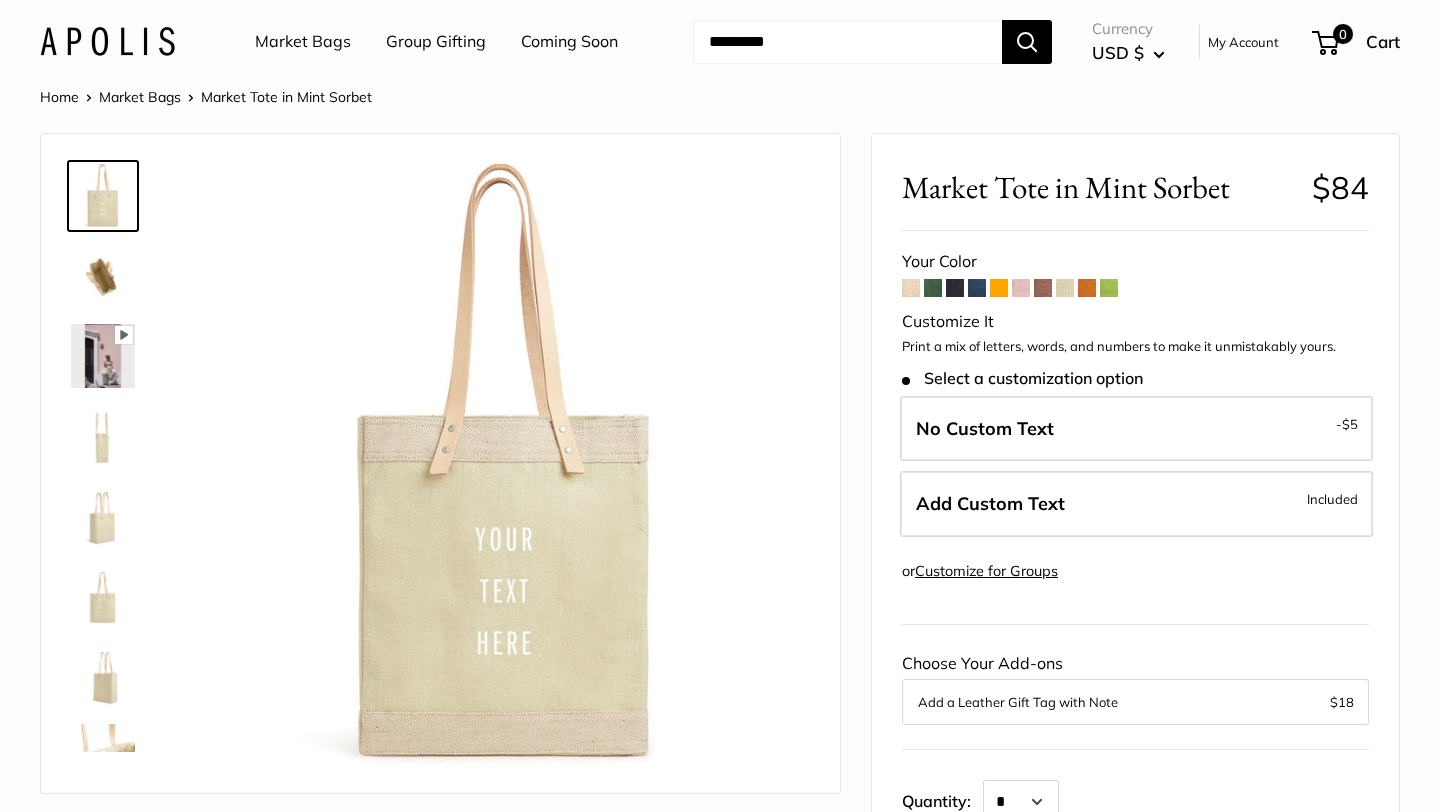 scroll, scrollTop: 0, scrollLeft: 0, axis: both 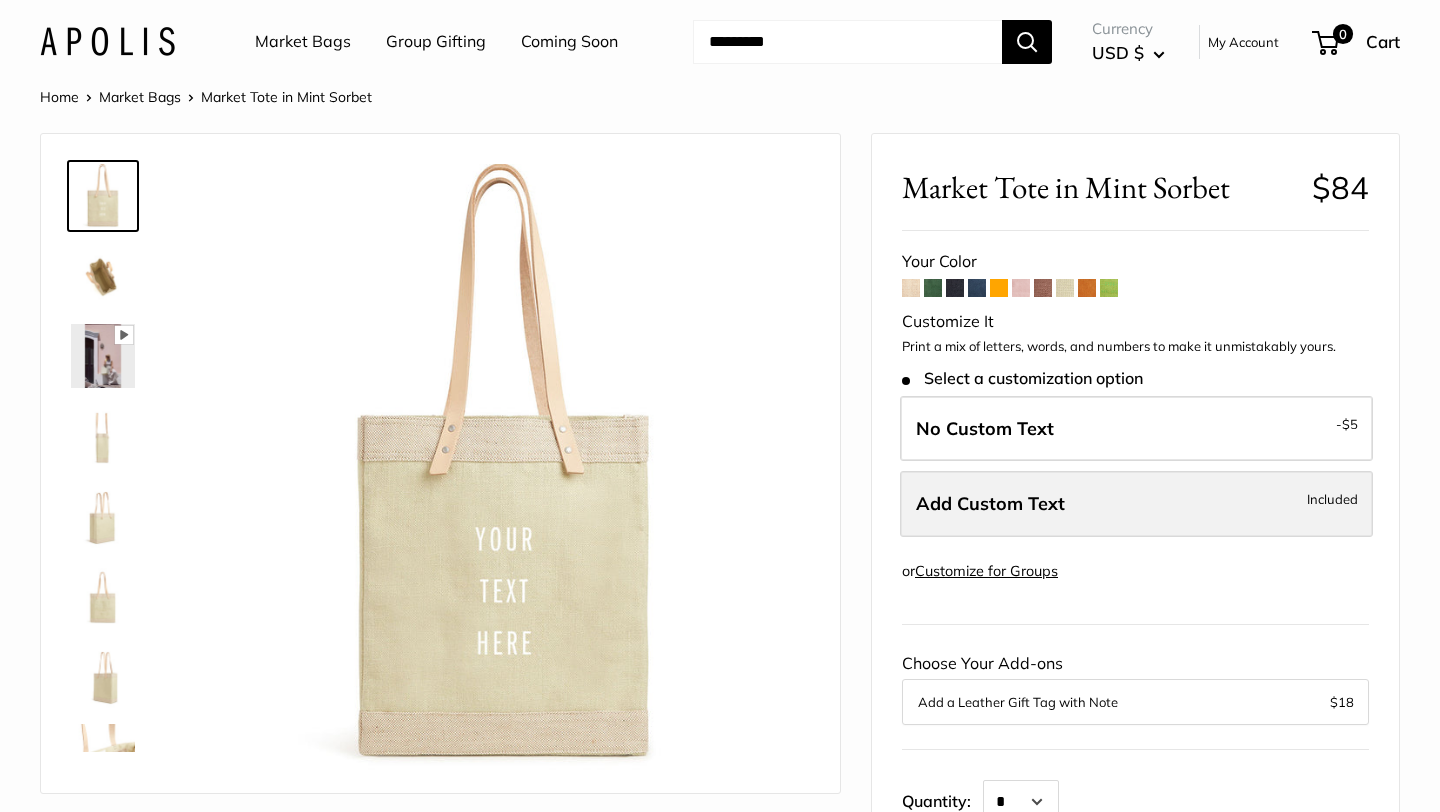 click on "Add Custom Text" at bounding box center (990, 503) 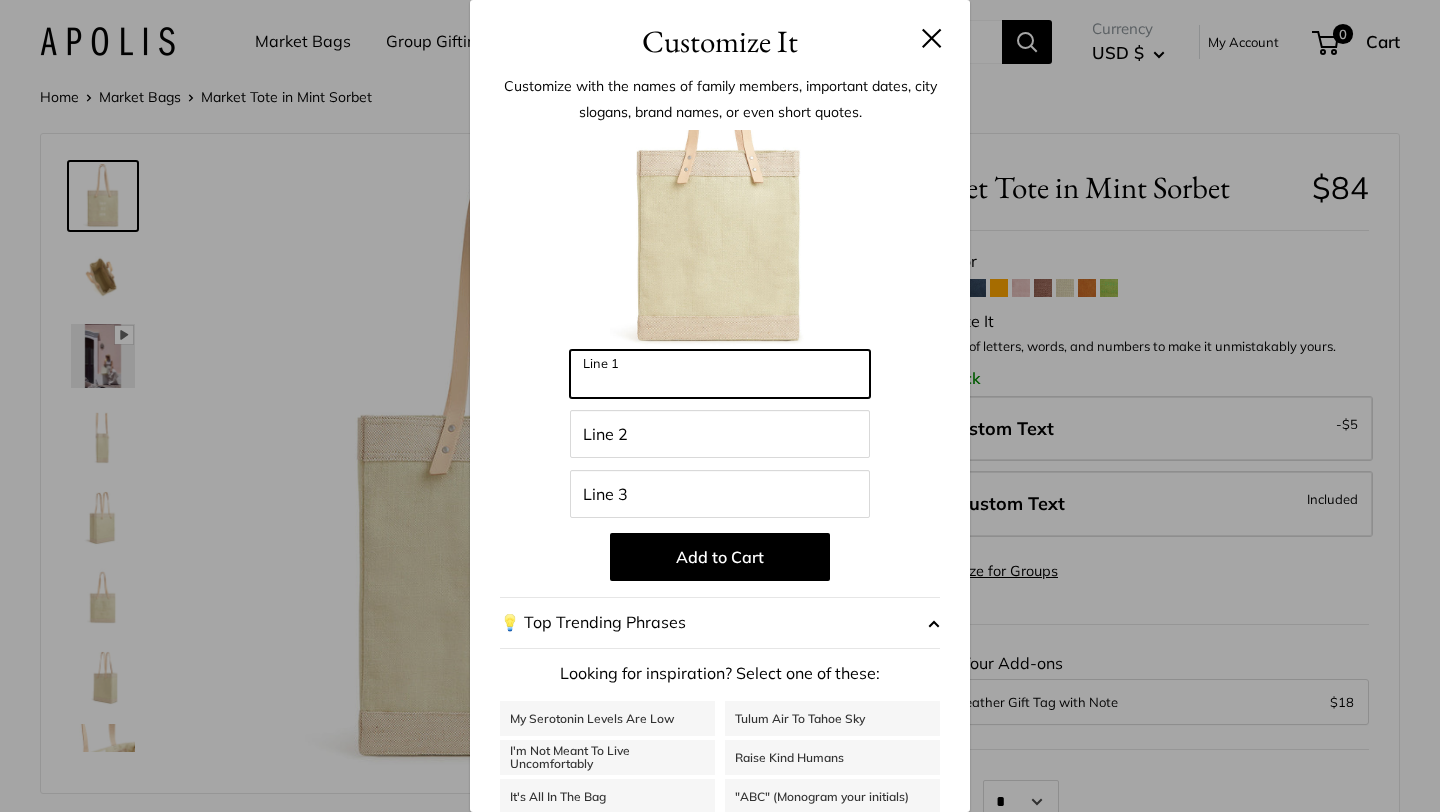 click on "Line 1" at bounding box center (720, 374) 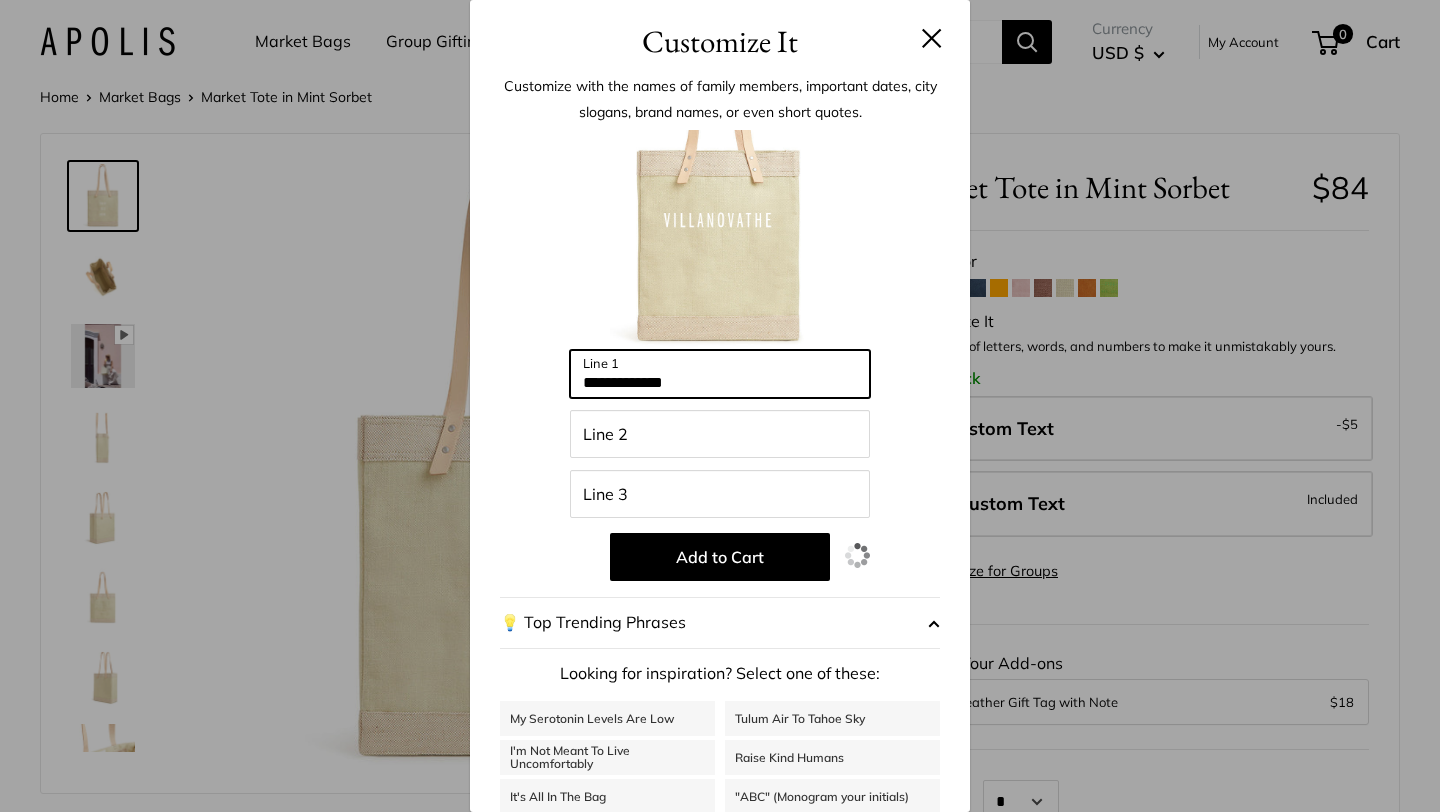 type on "**********" 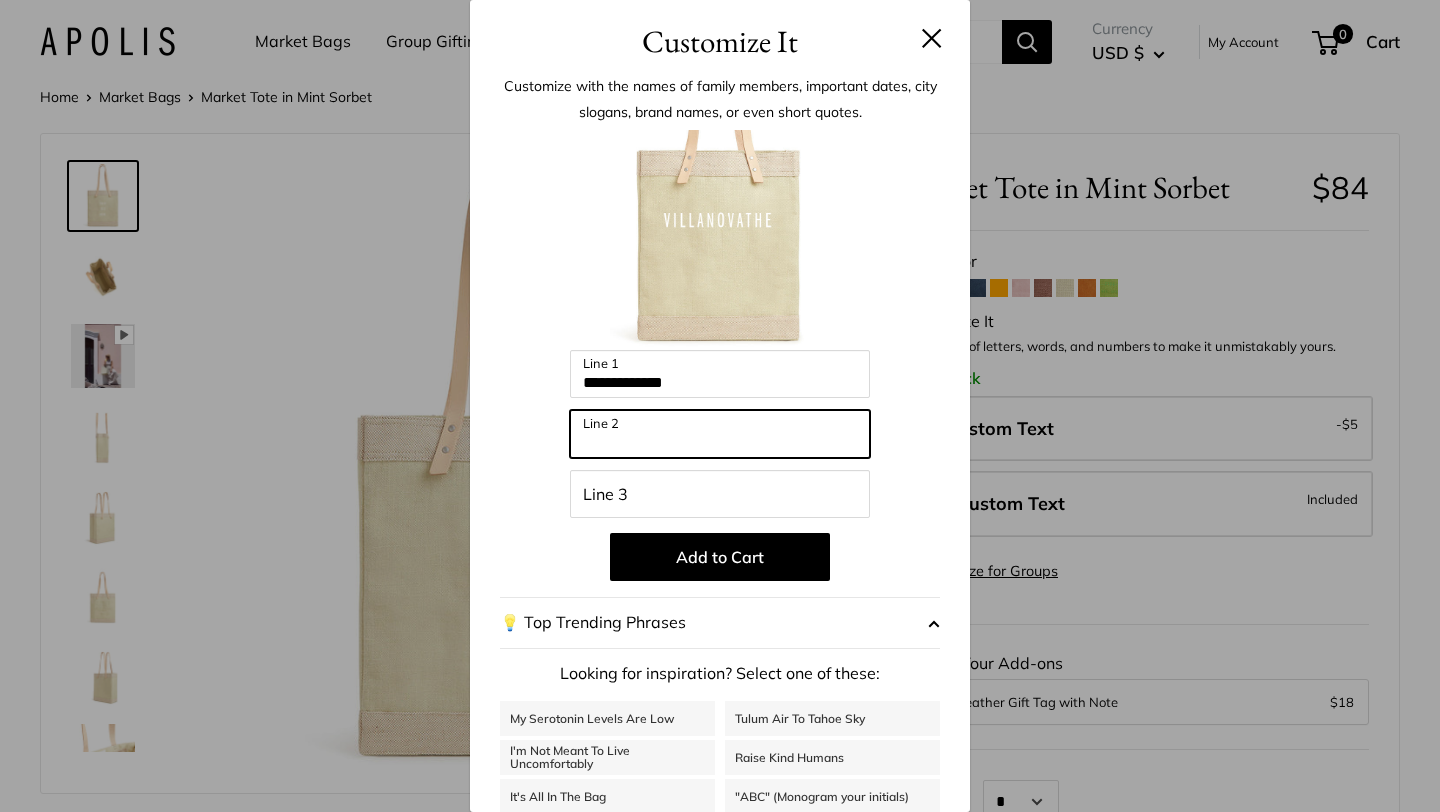 click on "Line 2" at bounding box center [720, 434] 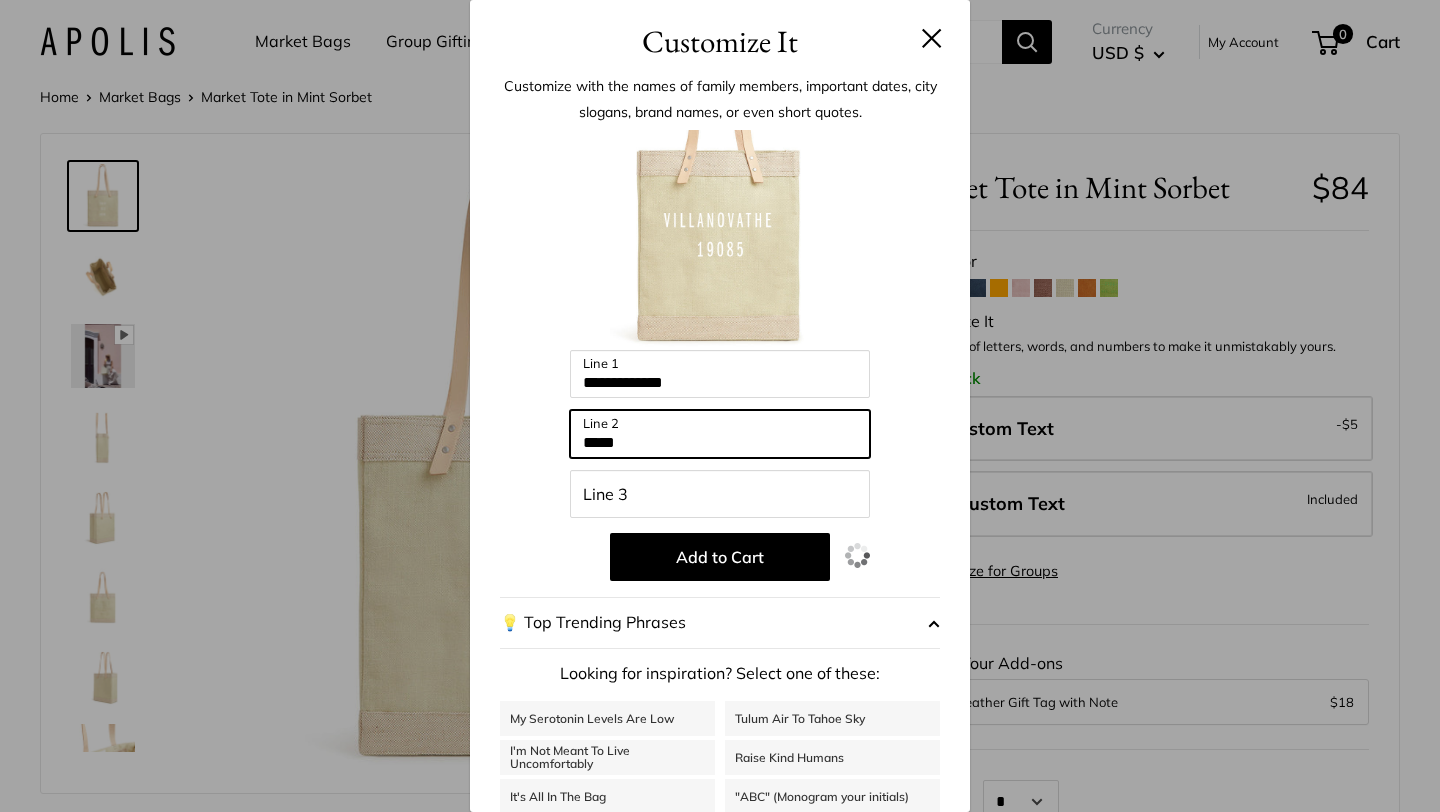 type on "*****" 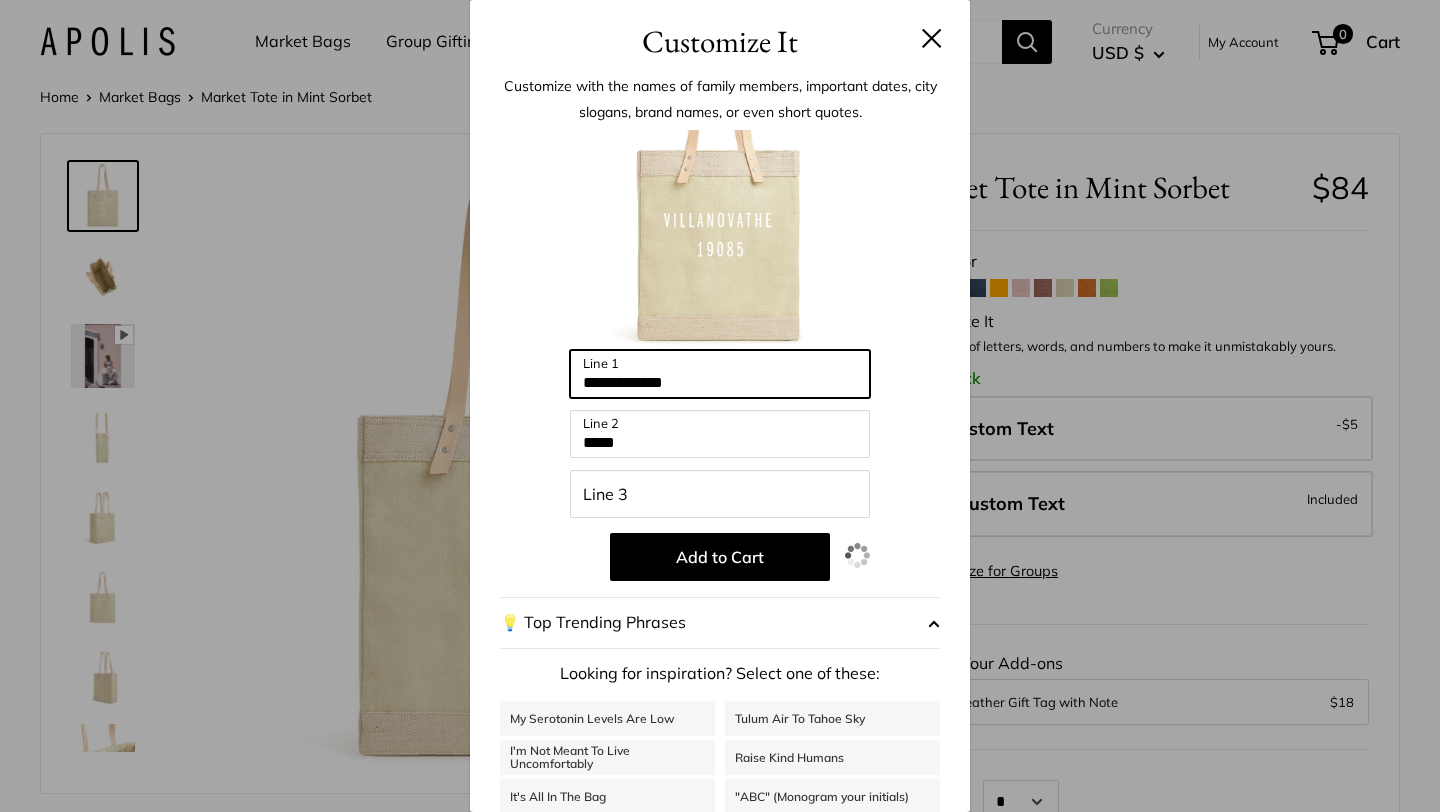 click on "**********" at bounding box center (720, 374) 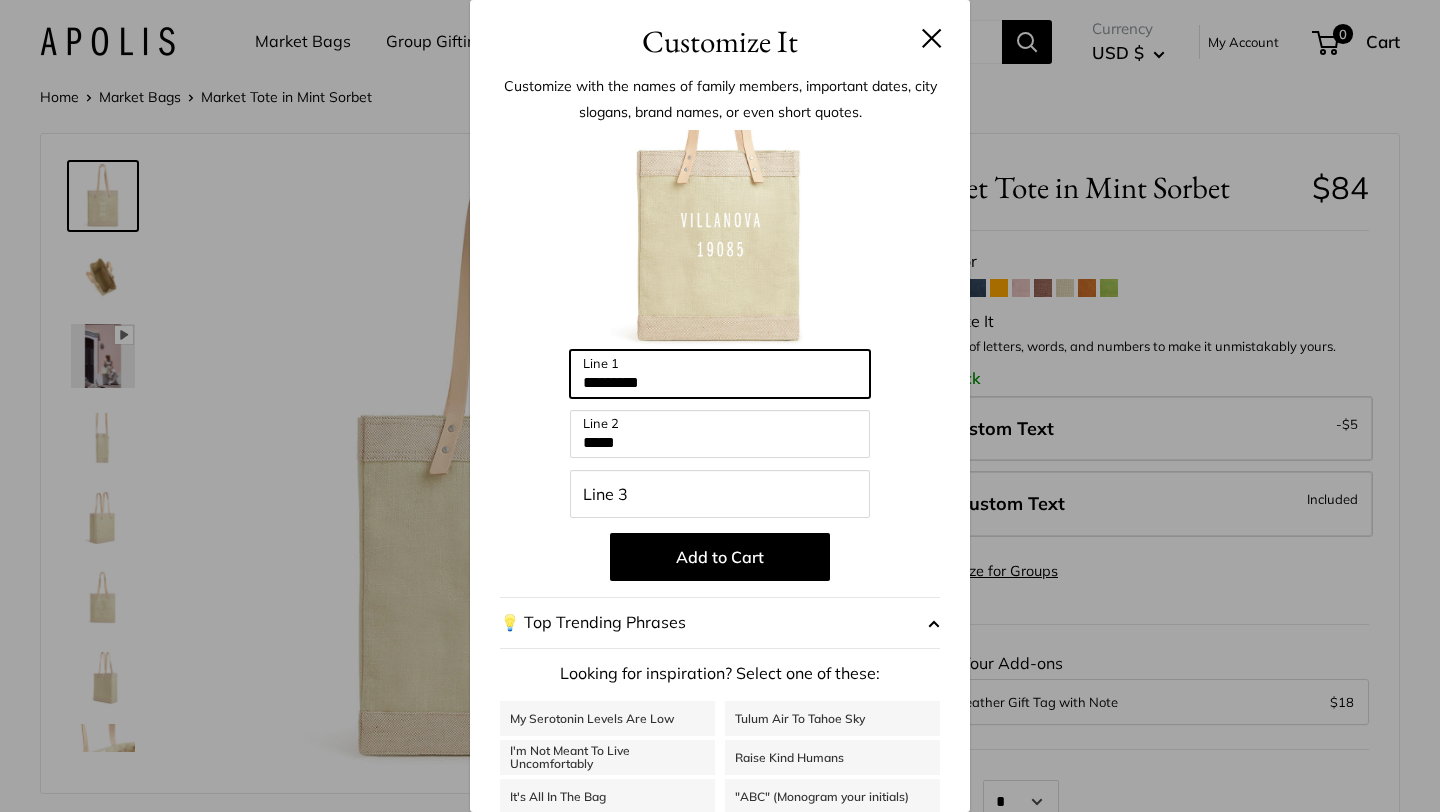 type on "*********" 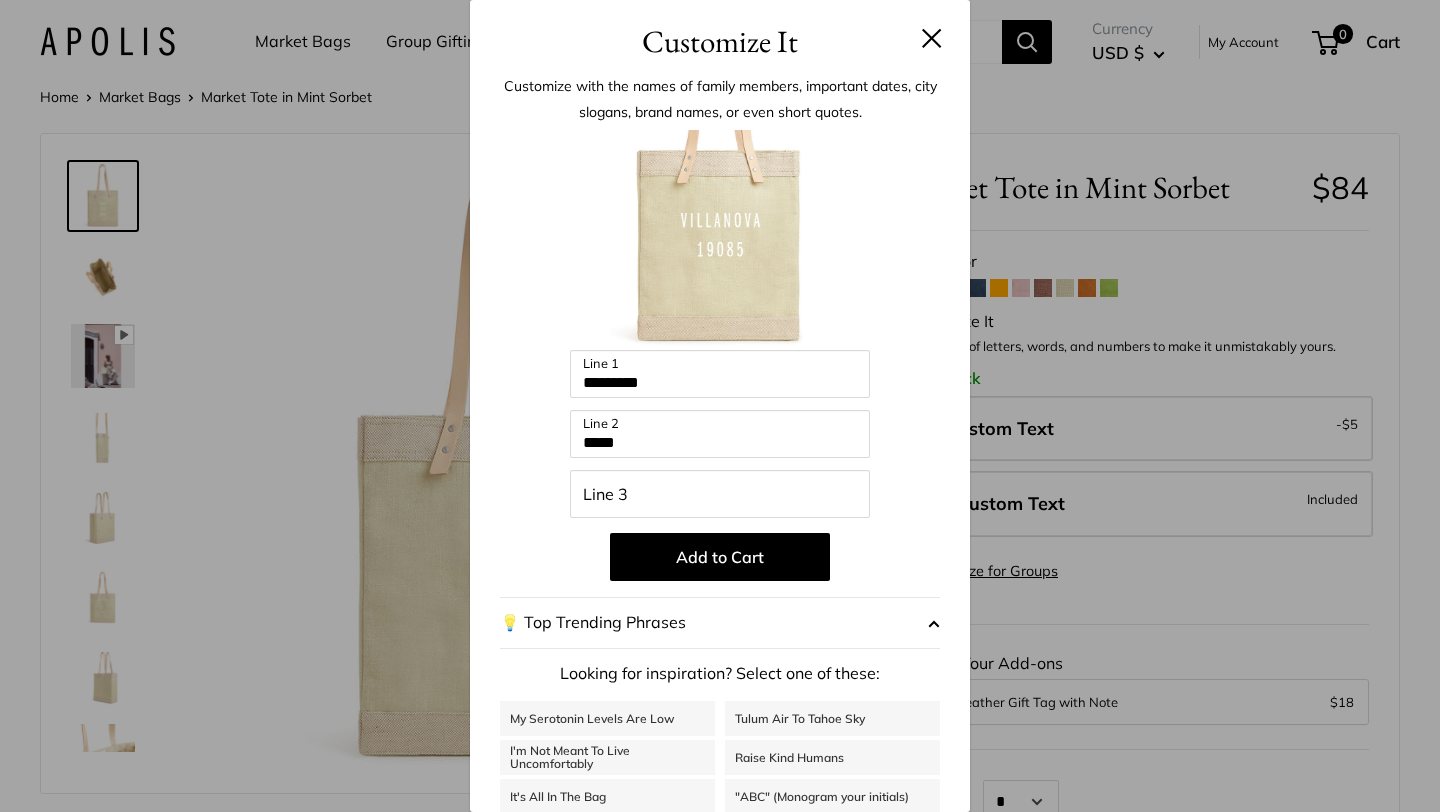 click on "Enter 39 letters
*********
Line 1
*****
Line 2
Line 3
Add to Cart
💡 Top Trending Phrases
Looking for inspiration? Select one of these: My Serotonin Levels Are Low Tulum Air To Tahoe Sky I'm Not Meant To Live Uncomfortably Raise Kind Humans It's All In The Bag "ABC" (Monogram your initials) Neighborhood State Country The Smiths, est. 2008" at bounding box center [720, 537] 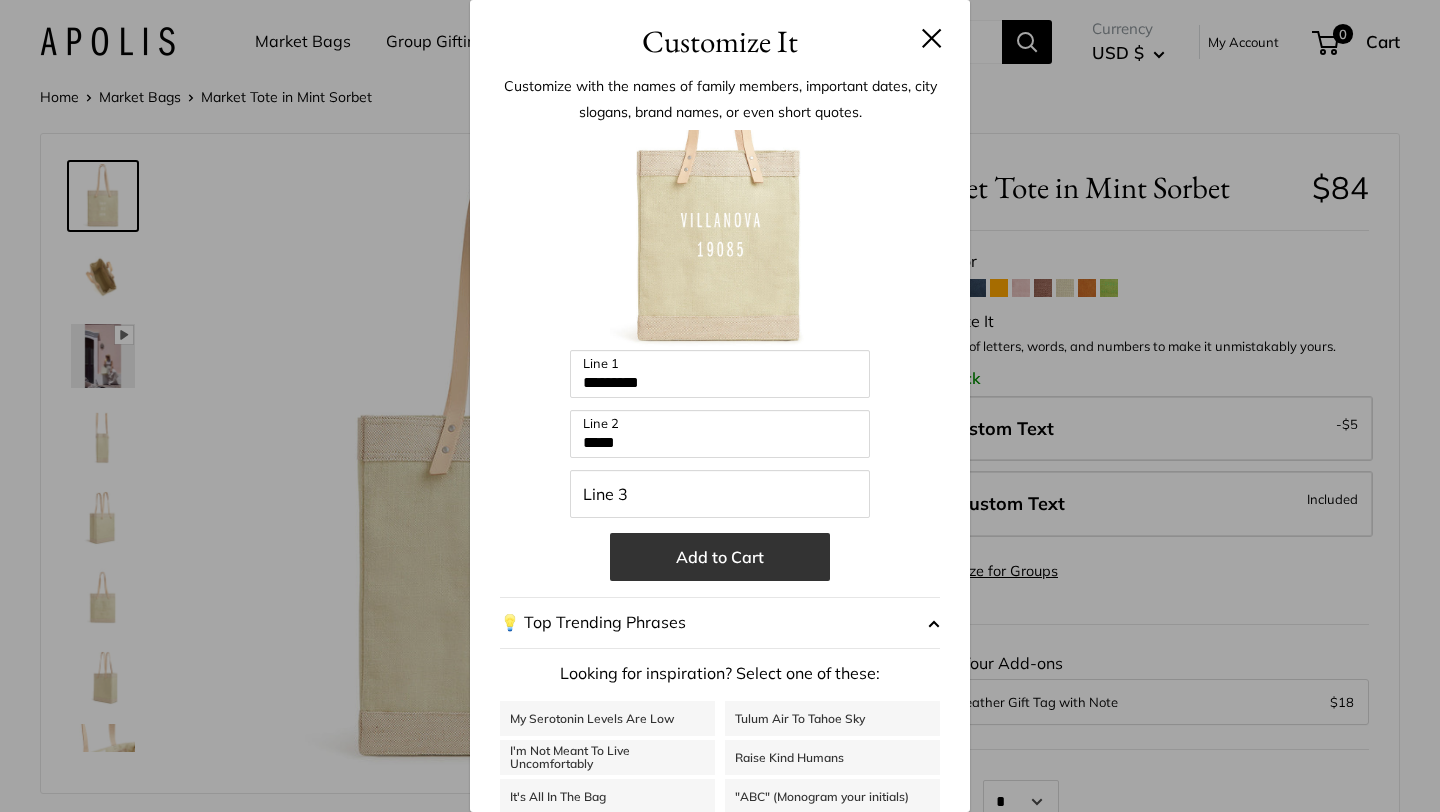 click on "Add to Cart" at bounding box center (720, 557) 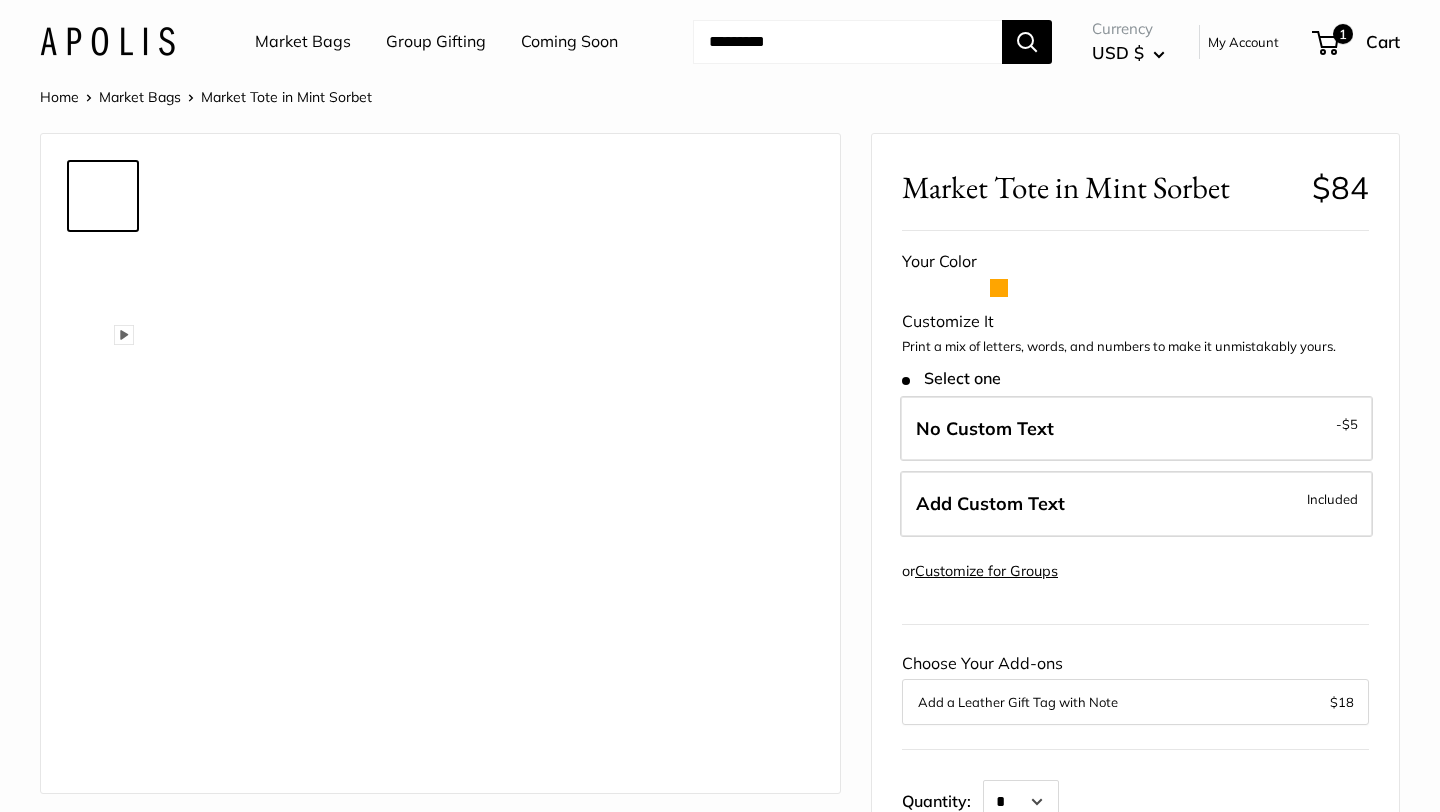 scroll, scrollTop: 0, scrollLeft: 0, axis: both 